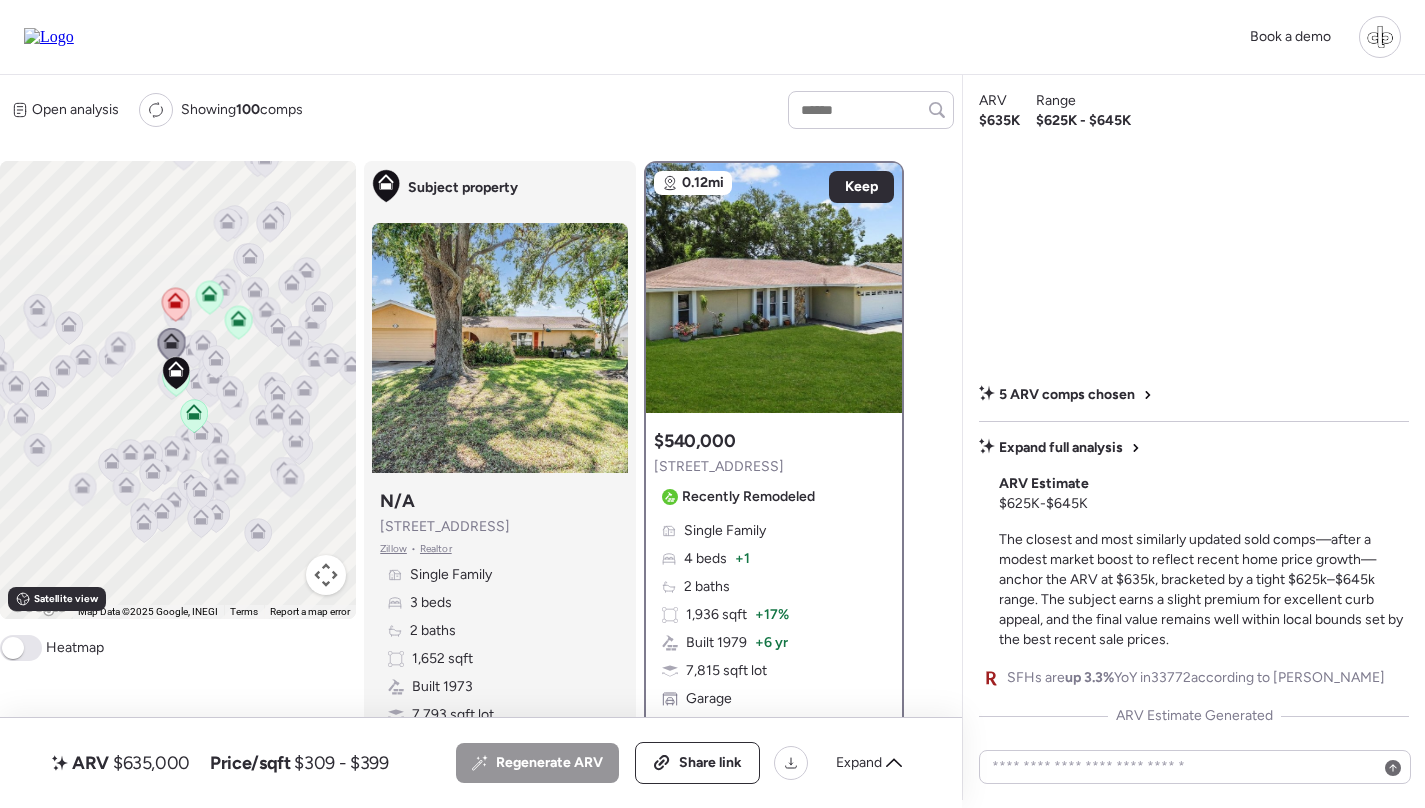 scroll, scrollTop: 0, scrollLeft: 0, axis: both 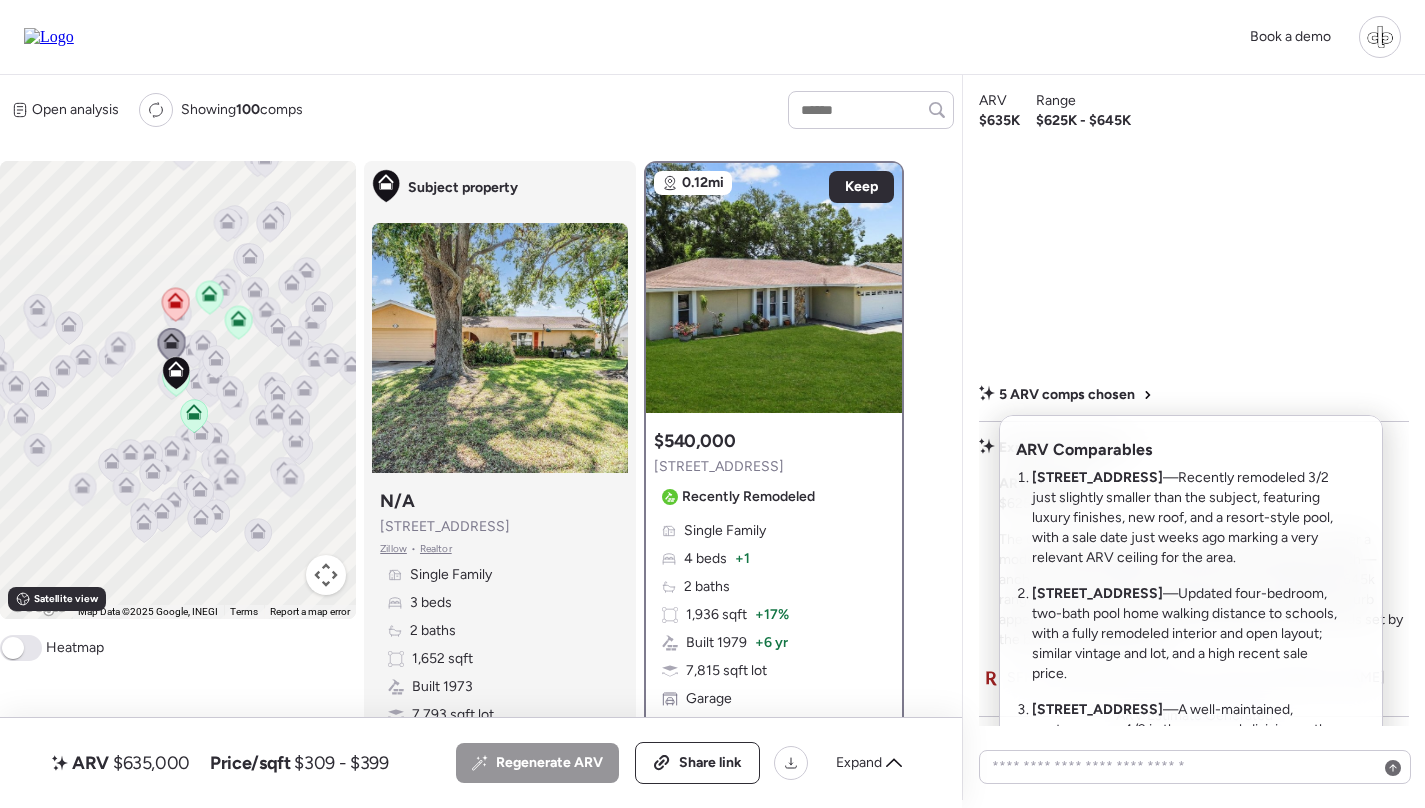 click at bounding box center [712, 348] 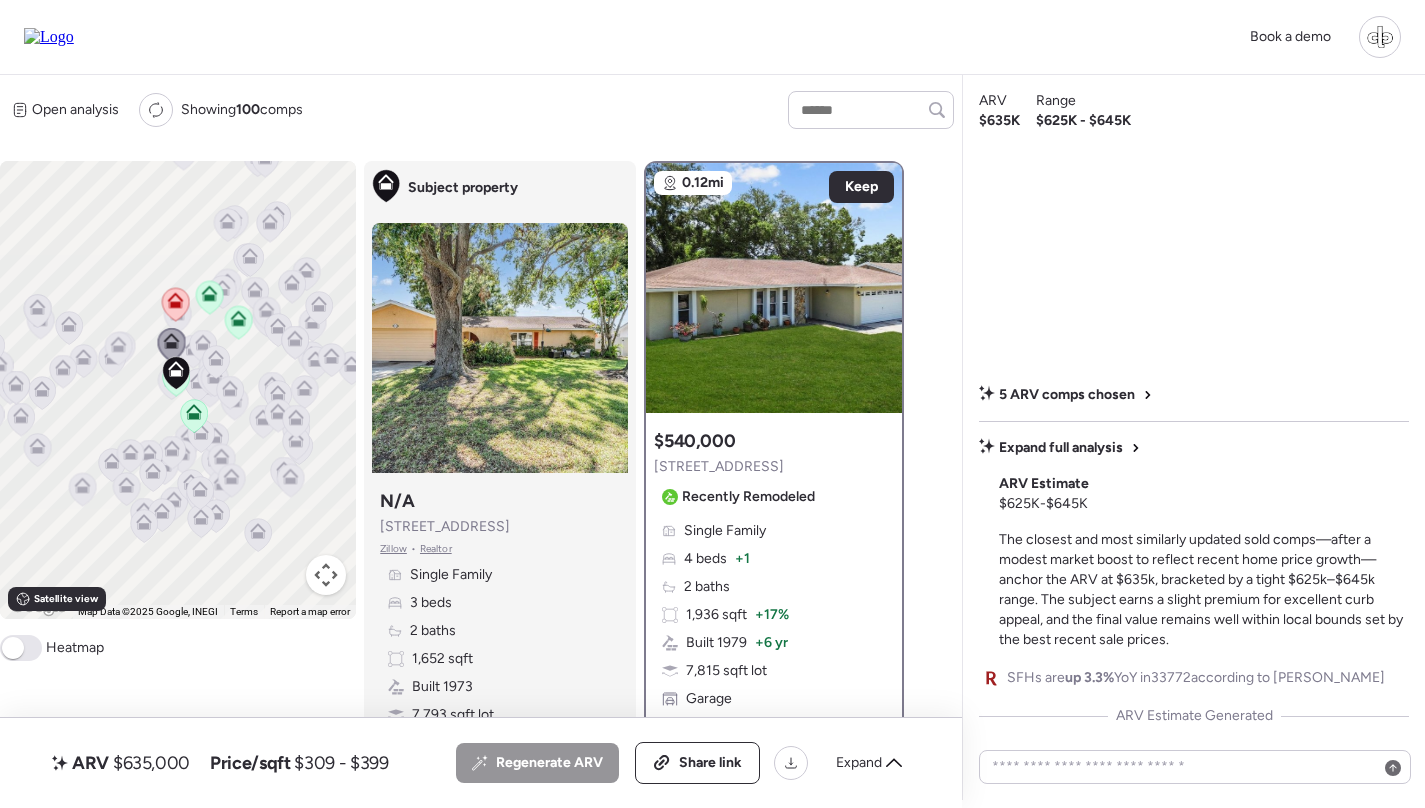 click on "5 ARV comps chosen Expand full analysis ARV Estimate $625K  -  $645K The closest and most similarly updated sold comps—after a modest market boost to reflect recent home price growth—anchor the ARV at $635k, bracketed by a tight $625k–$645k range. The subject earns a slight premium for excellent curb appeal, and the final value remains well within local bounds set by the best recent sale prices. SFHs are  up   3.3%  YoY in  33772  according to Redfin ARV Estimate Generated" at bounding box center (1194, 436) 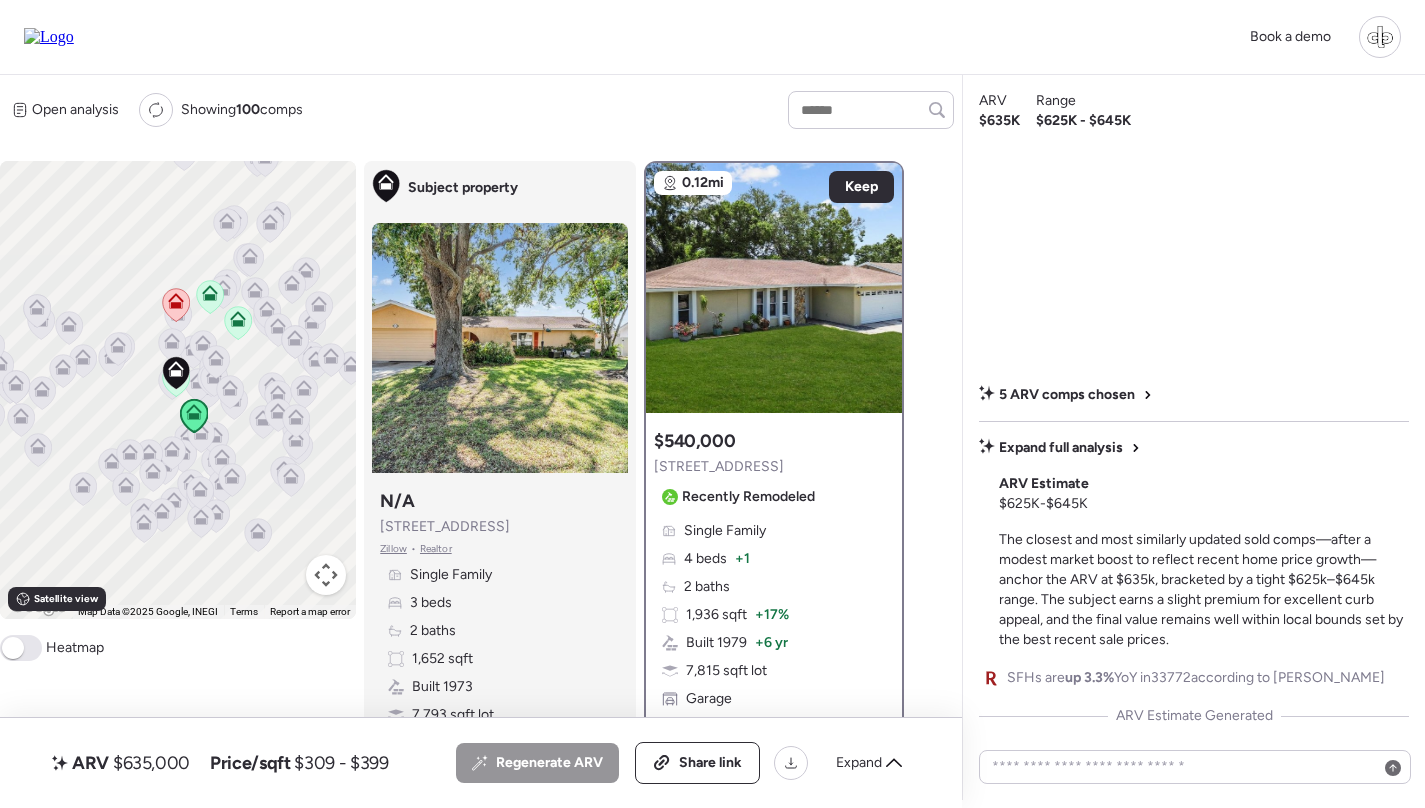 scroll, scrollTop: 0, scrollLeft: 0, axis: both 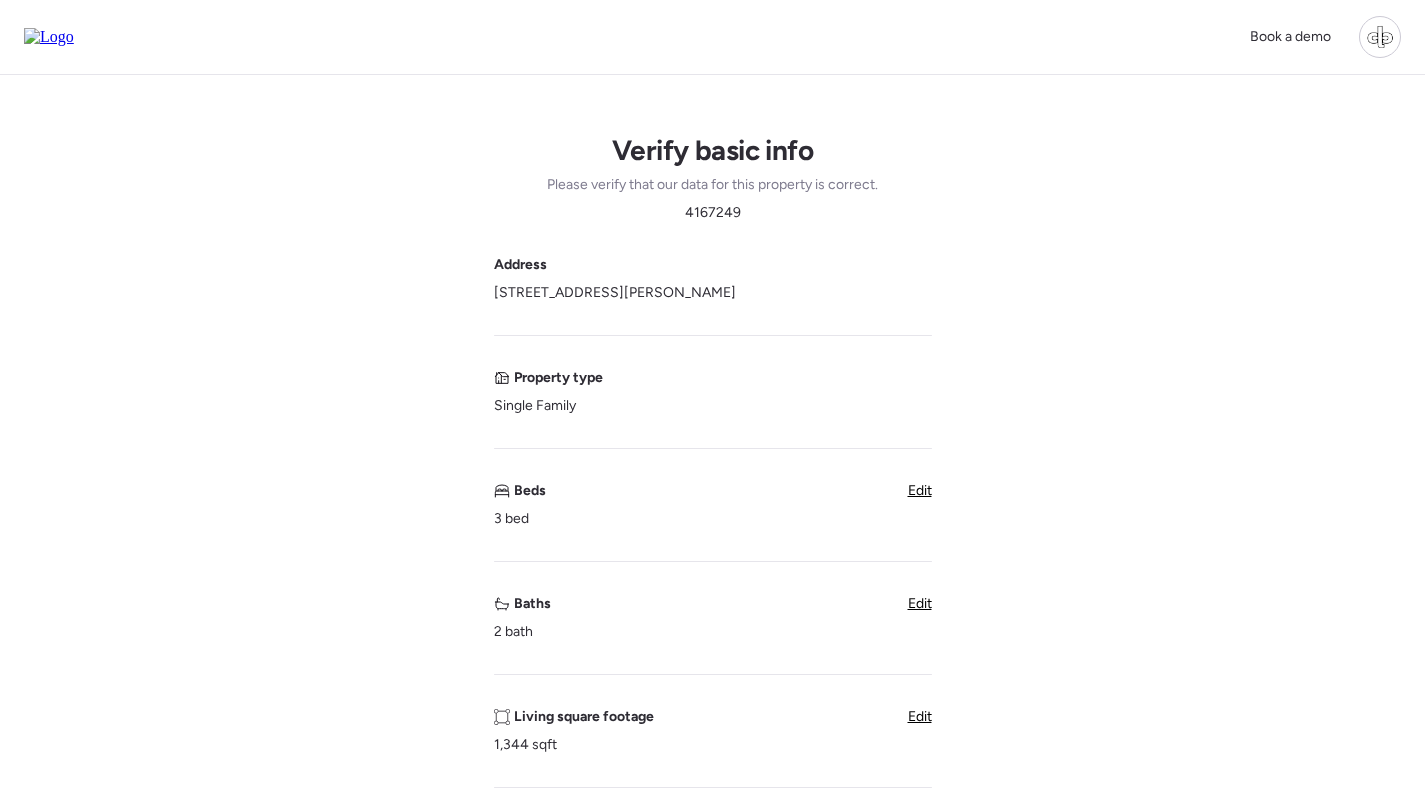 click on "Verify basic info Please verify that our data for this property is correct. 4167249 Address [STREET_ADDRESS][PERSON_NAME] Property type Single Family Beds 3 bed Edit Baths 2 bath Edit Living square footage 1,344 sqft Edit Year built 1940 Edit Accessory Dwelling Unit (ADU) Subject property has an ADU Pool Subject property has a pool Garage Subject property has a garage Unique insights? Next" at bounding box center (712, 810) 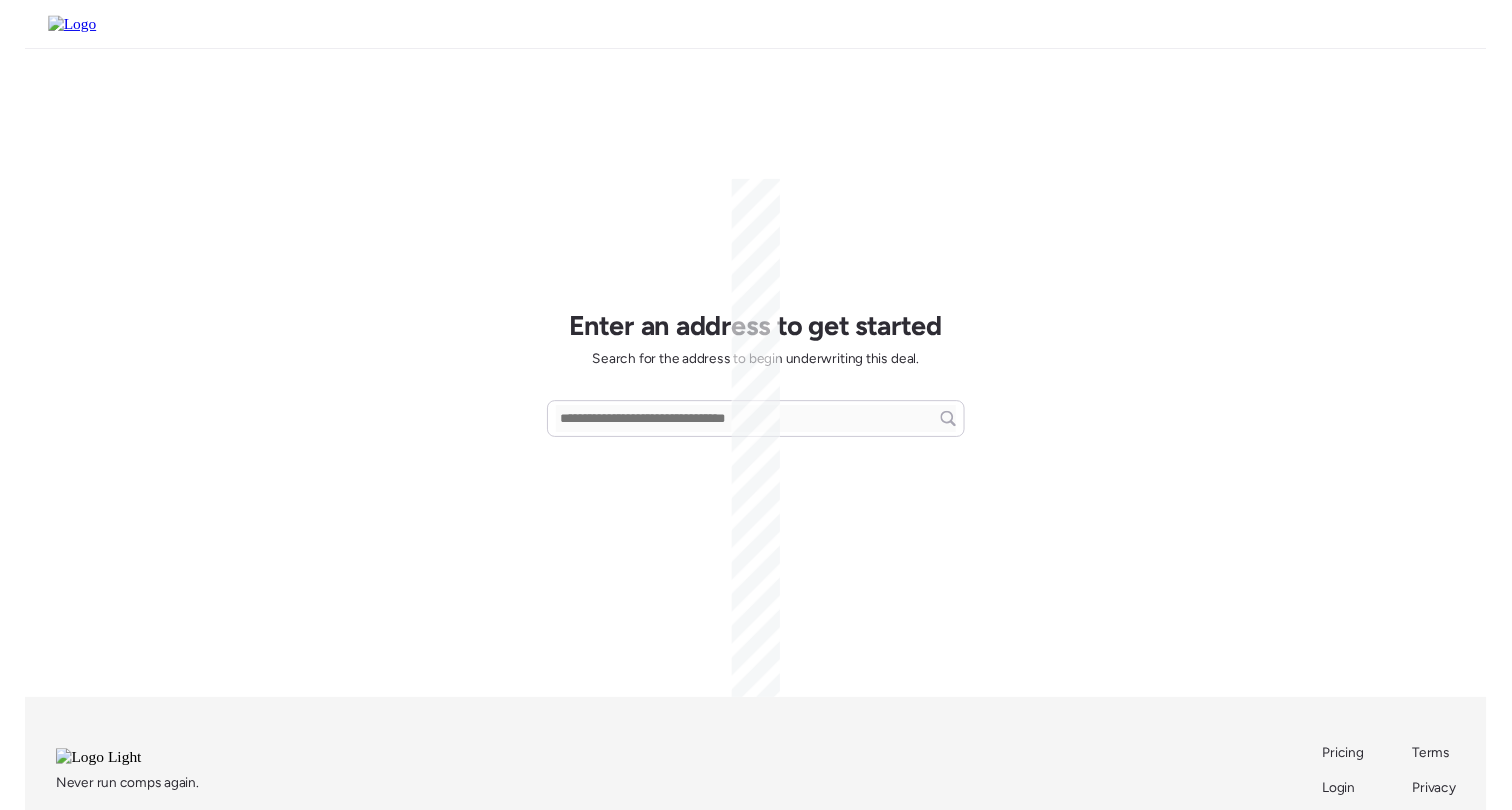scroll, scrollTop: 0, scrollLeft: 0, axis: both 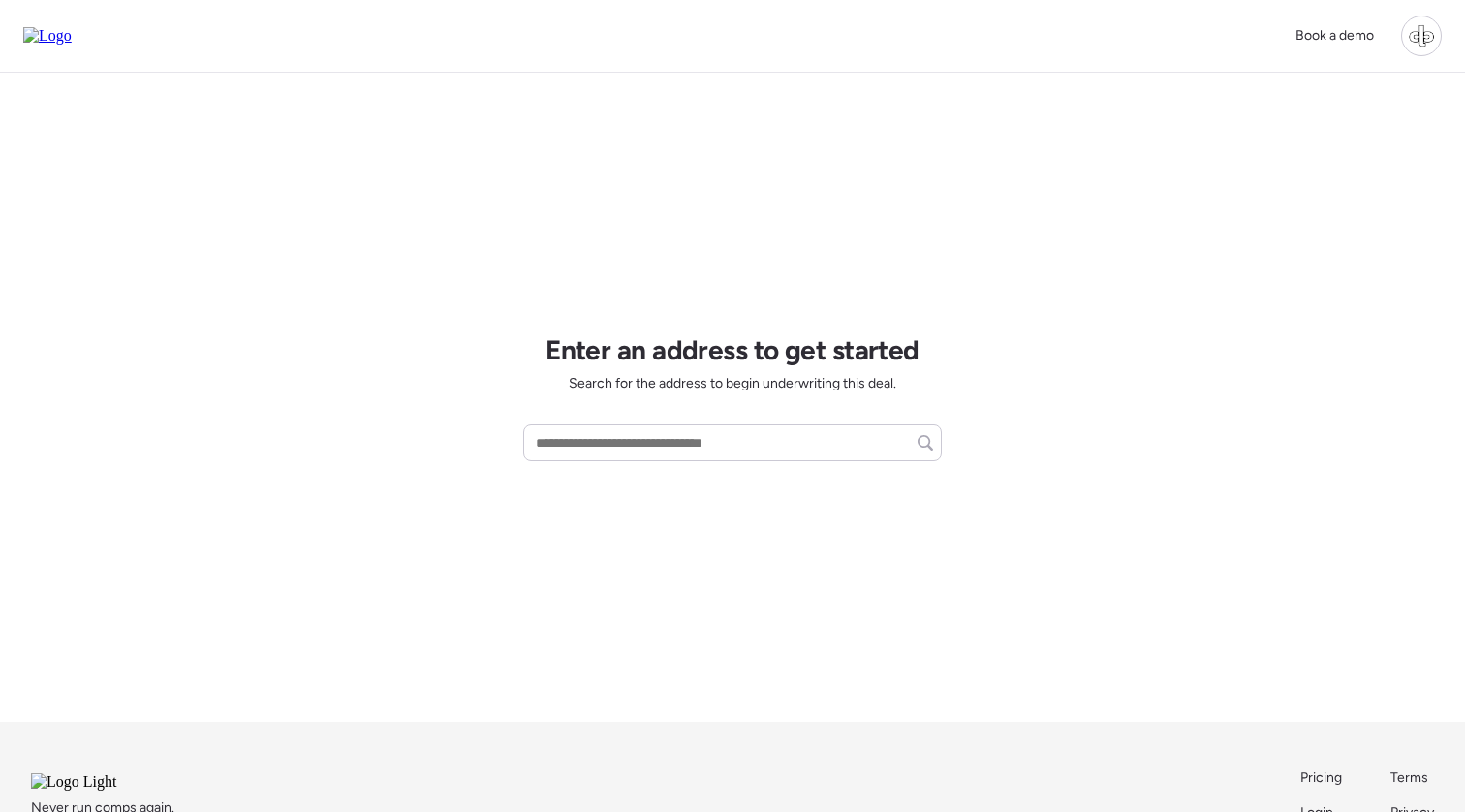 click at bounding box center (1421, 36) 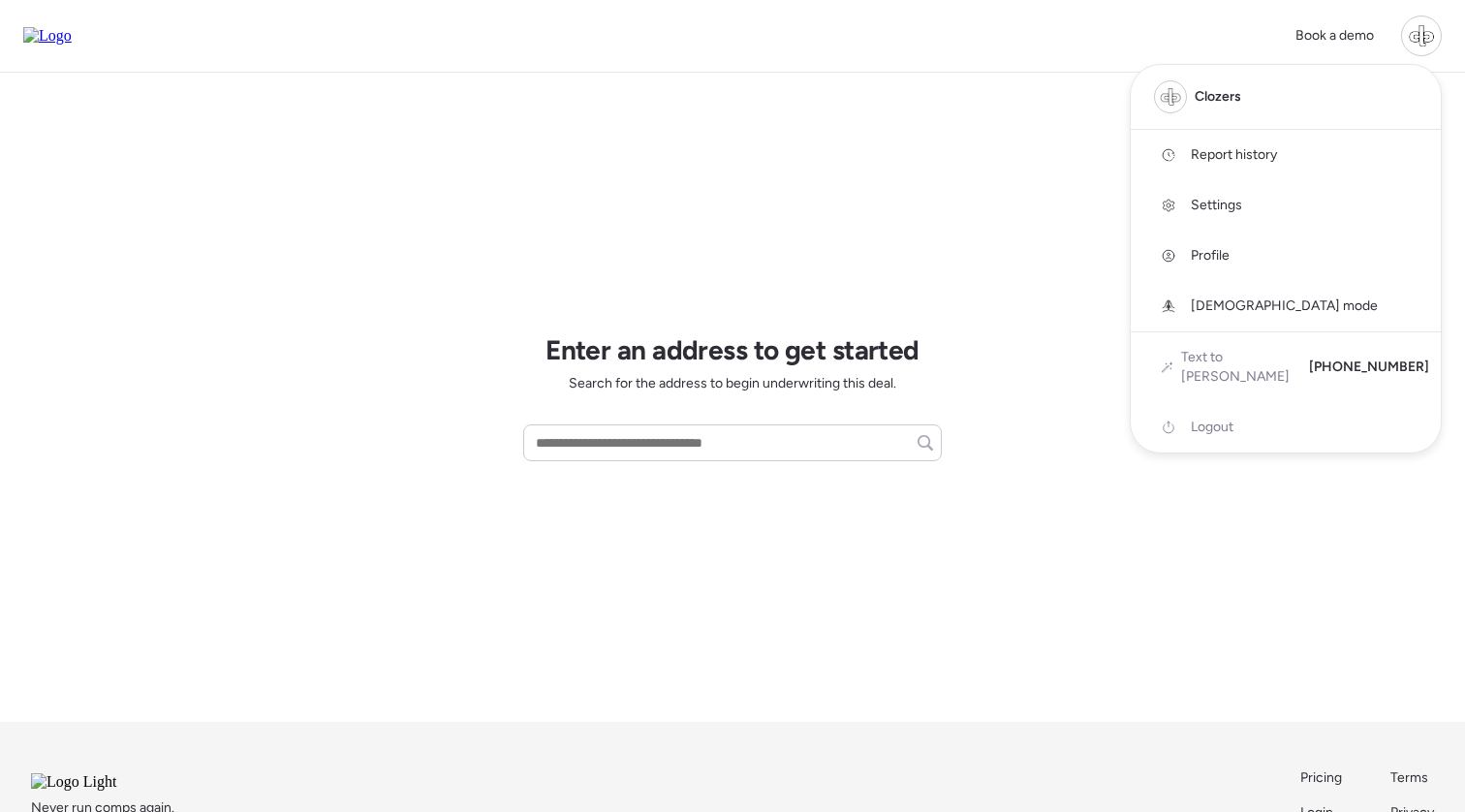 click on "Report history" at bounding box center (1233, 155) 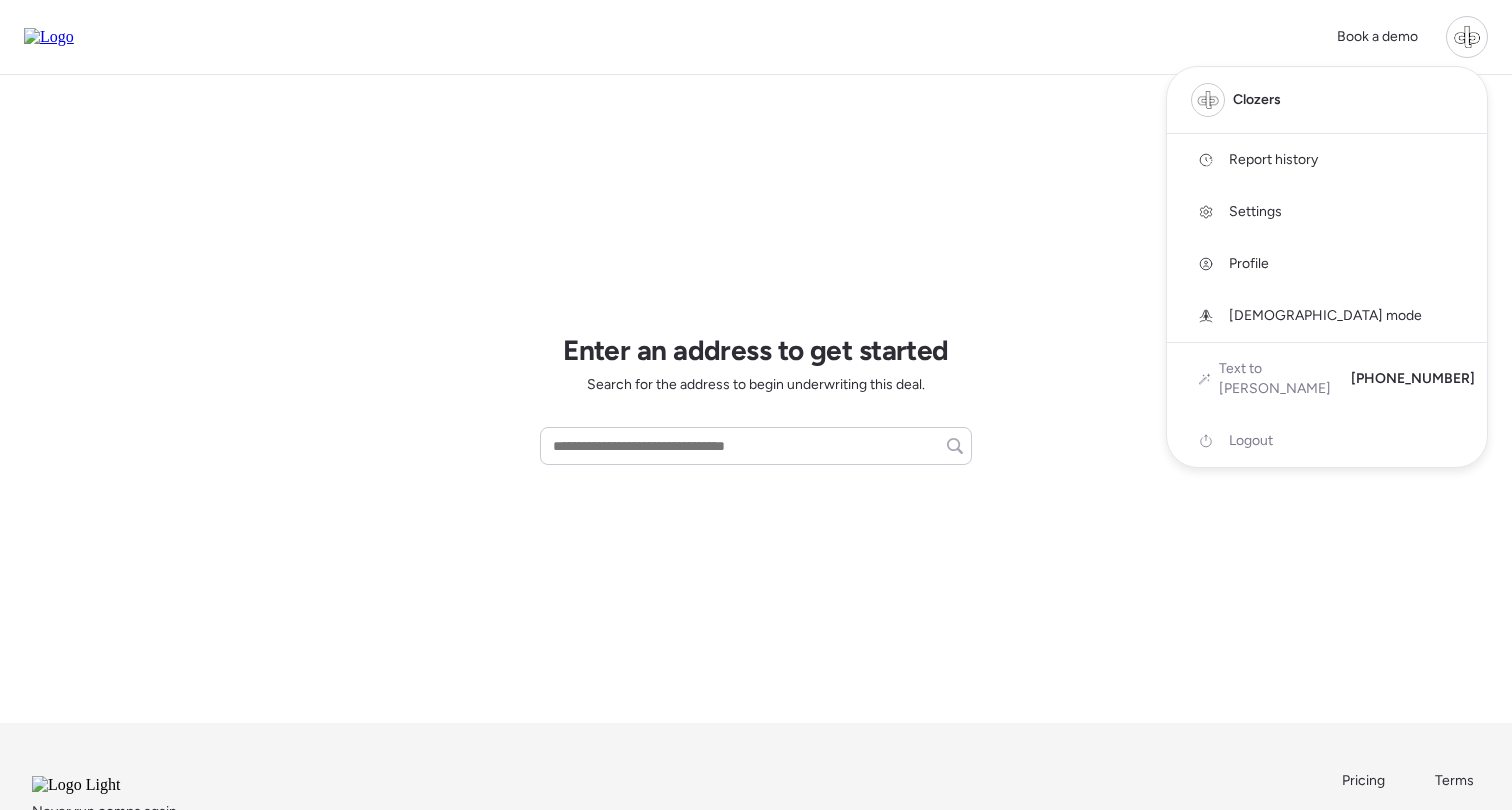 click at bounding box center [756, 349] 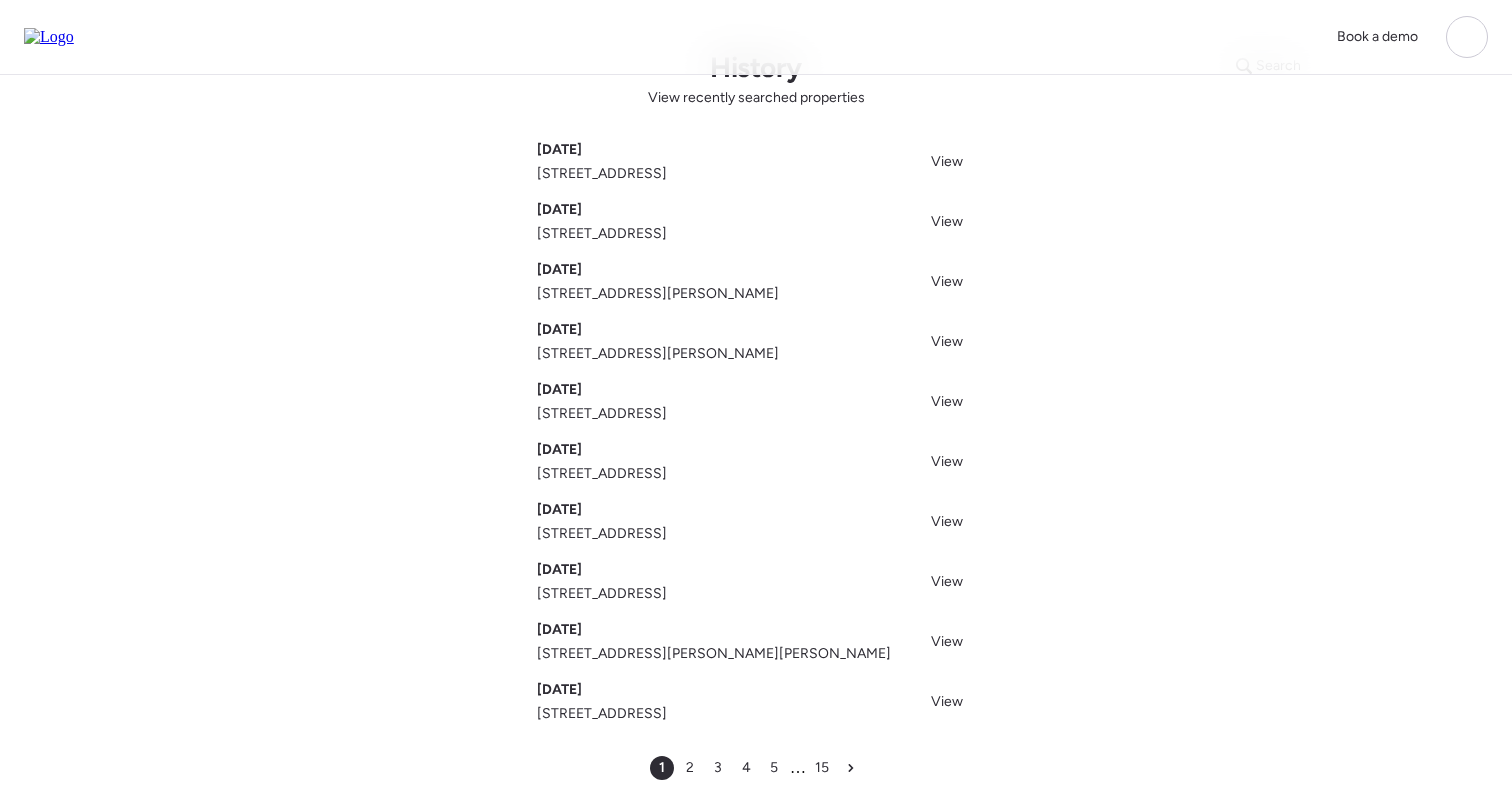 scroll, scrollTop: 106, scrollLeft: 0, axis: vertical 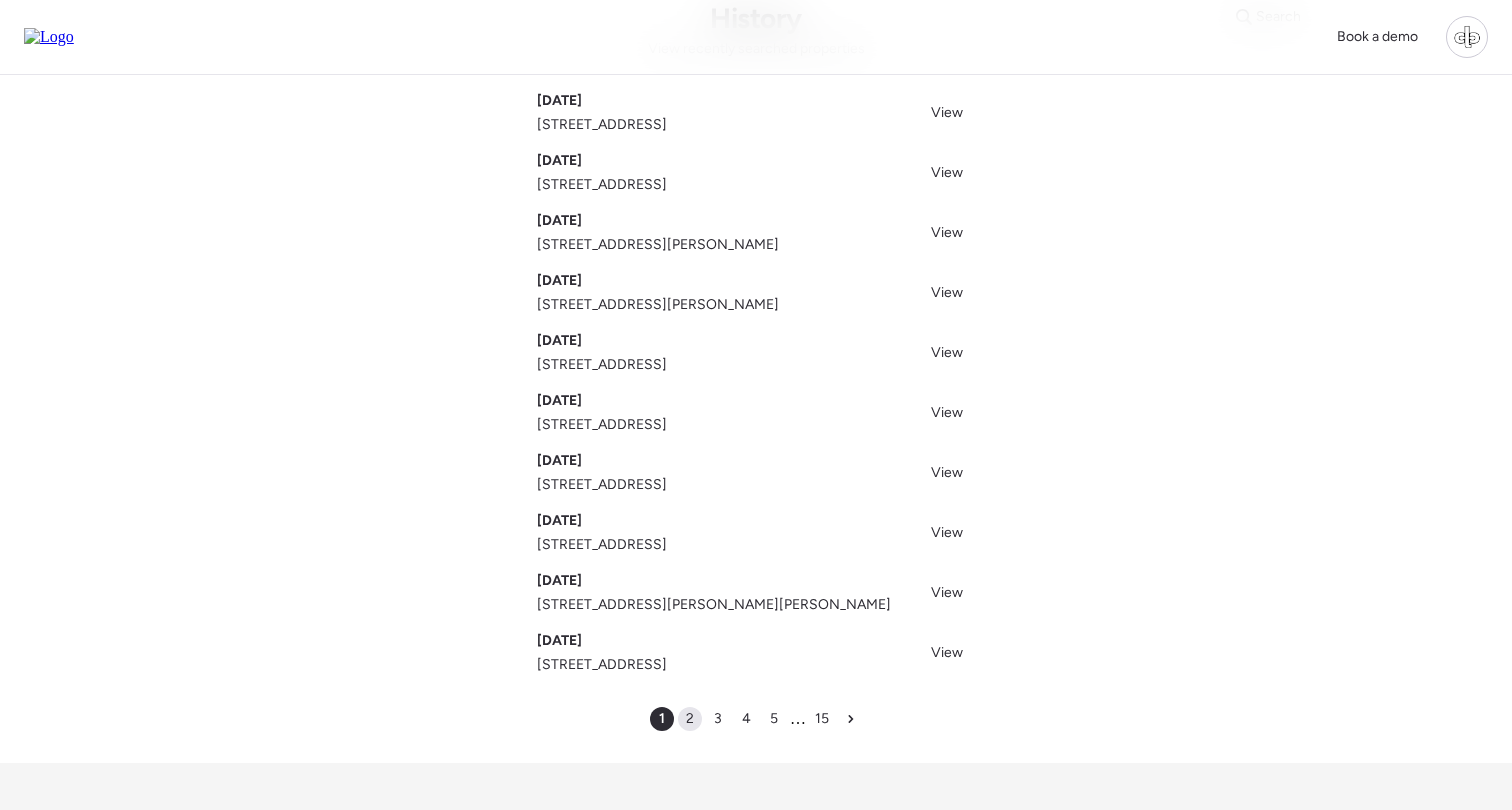 click on "2" at bounding box center (690, 719) 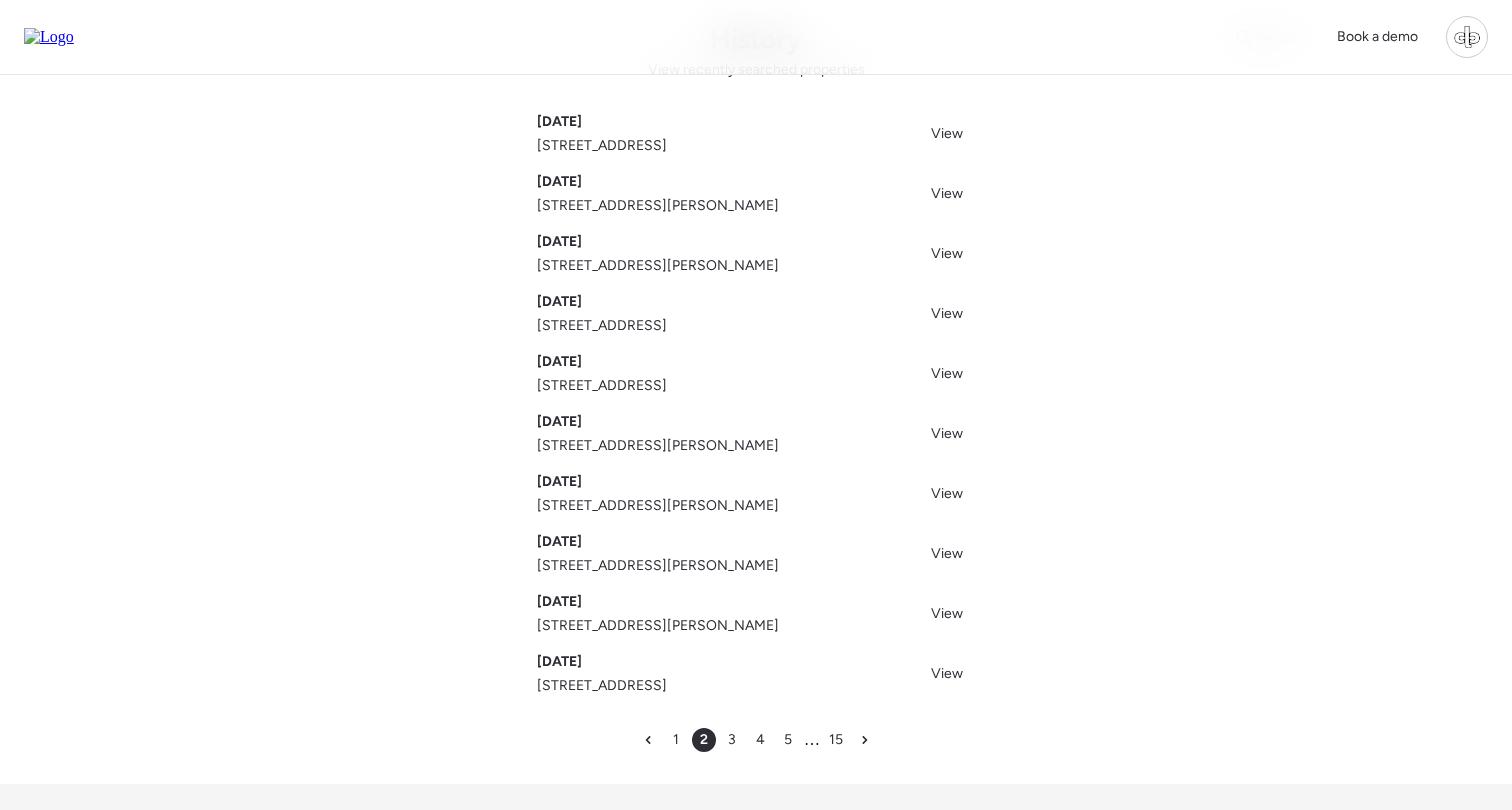 scroll, scrollTop: 89, scrollLeft: 0, axis: vertical 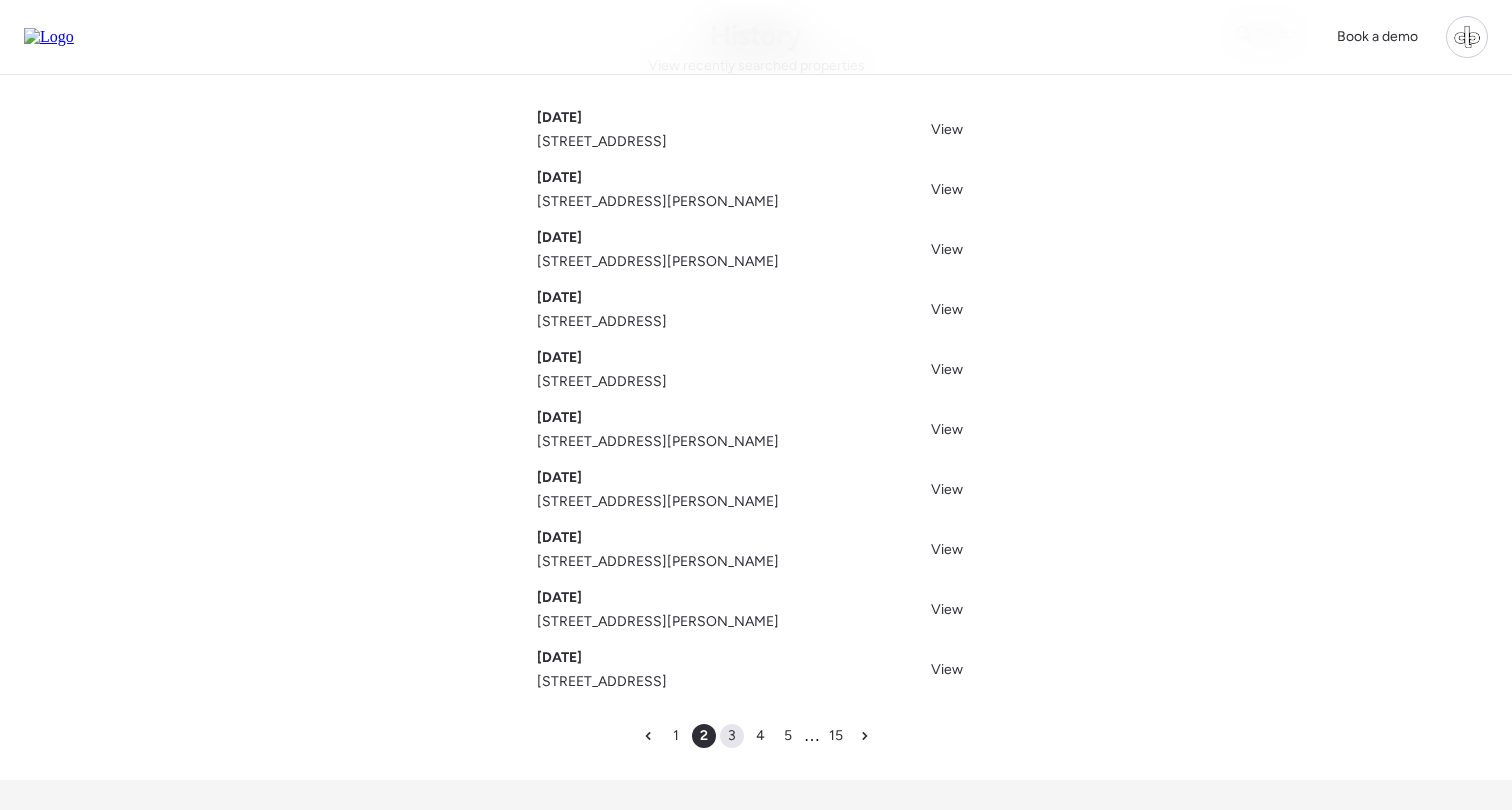click on "3" at bounding box center (732, 736) 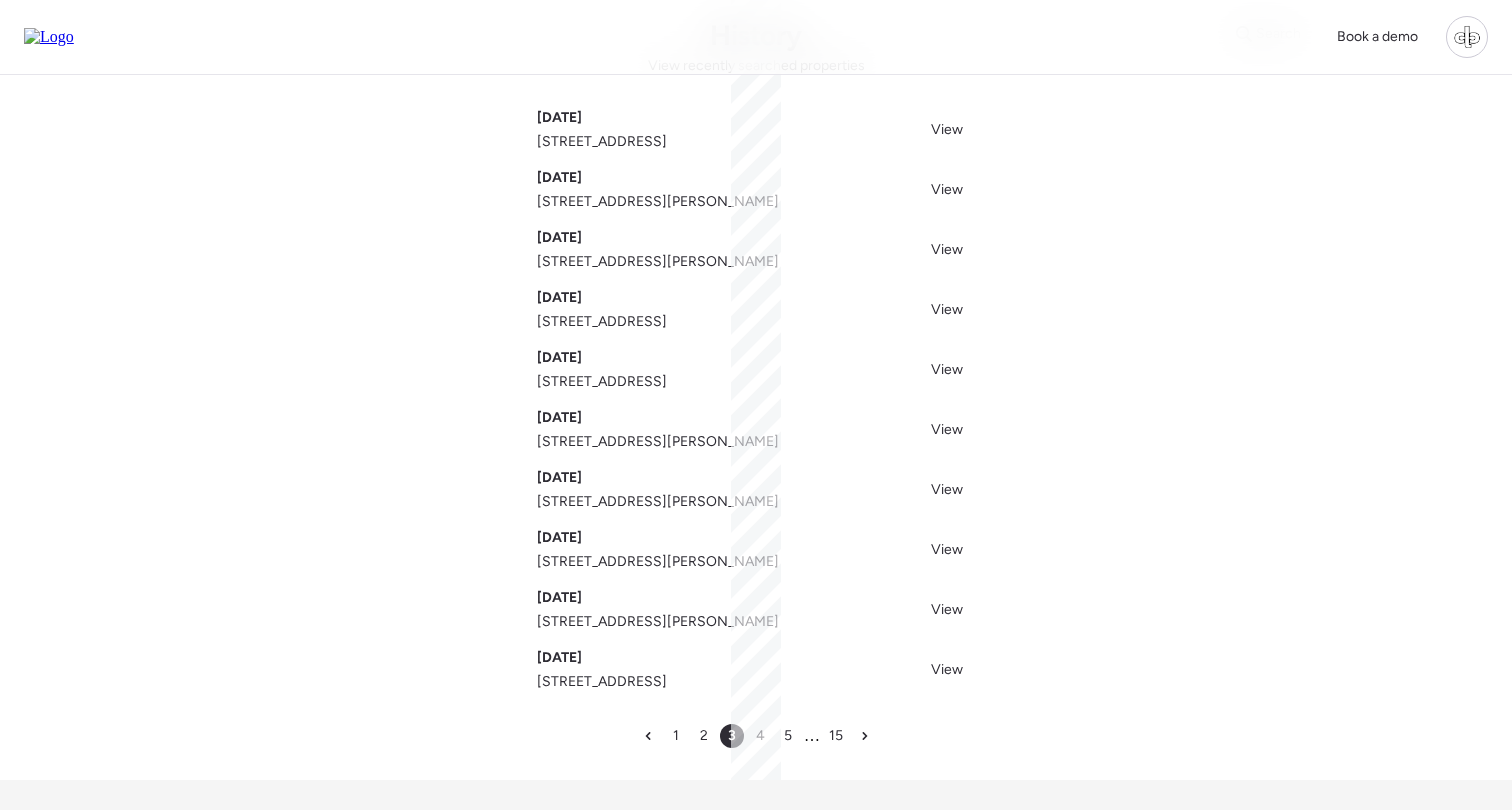 scroll, scrollTop: 0, scrollLeft: 0, axis: both 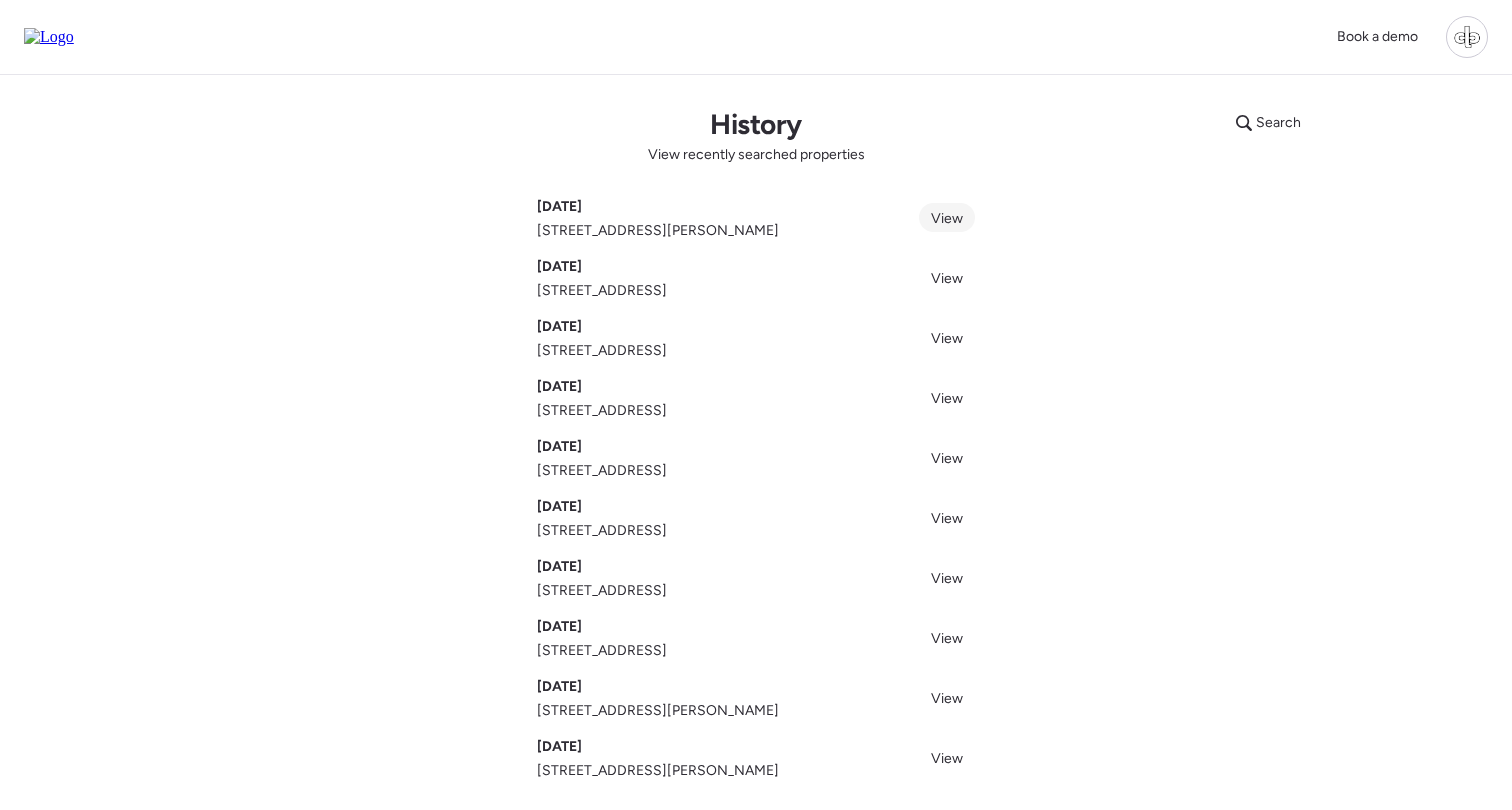 click on "View" at bounding box center (947, 218) 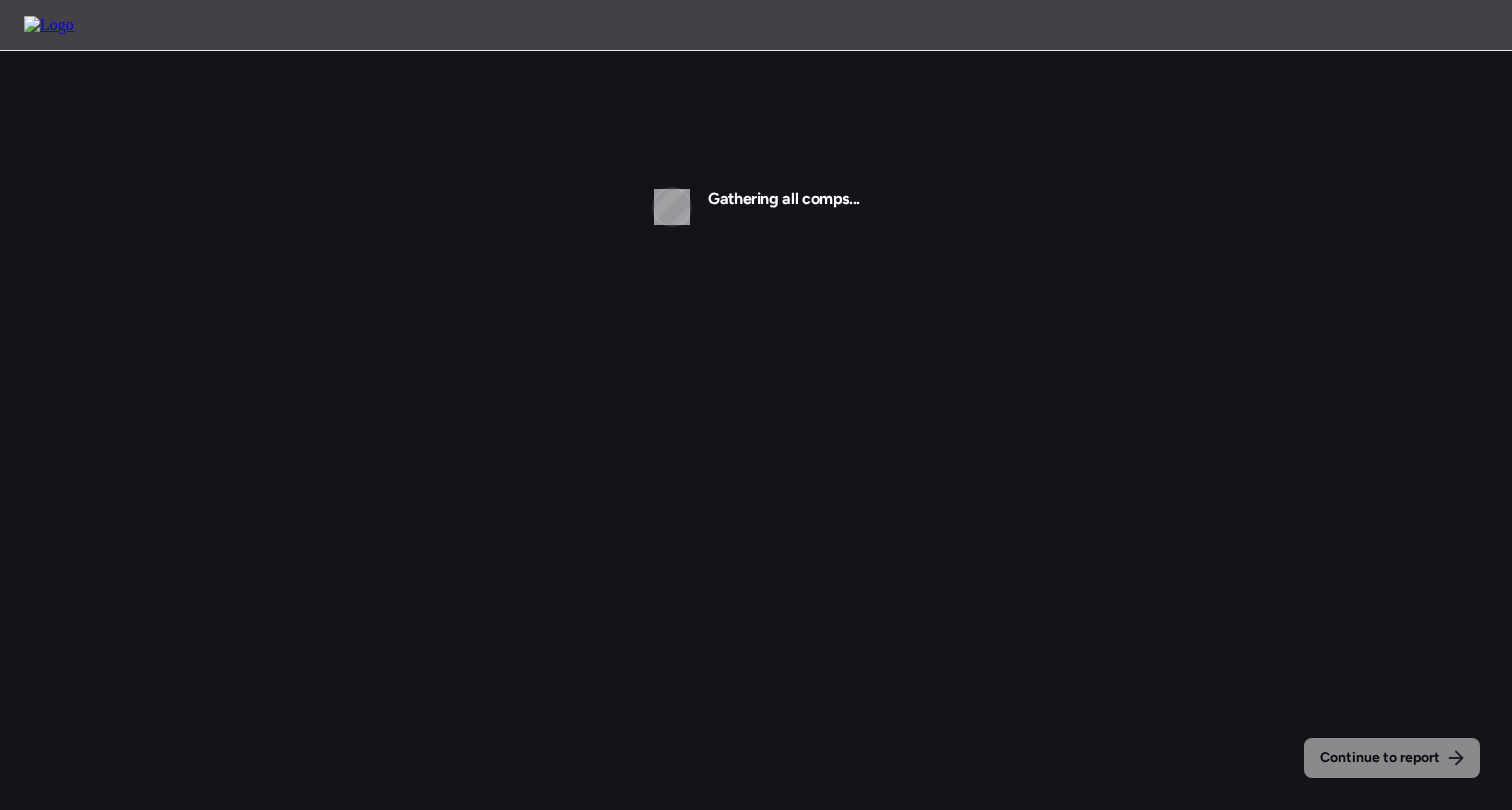 scroll, scrollTop: 0, scrollLeft: 0, axis: both 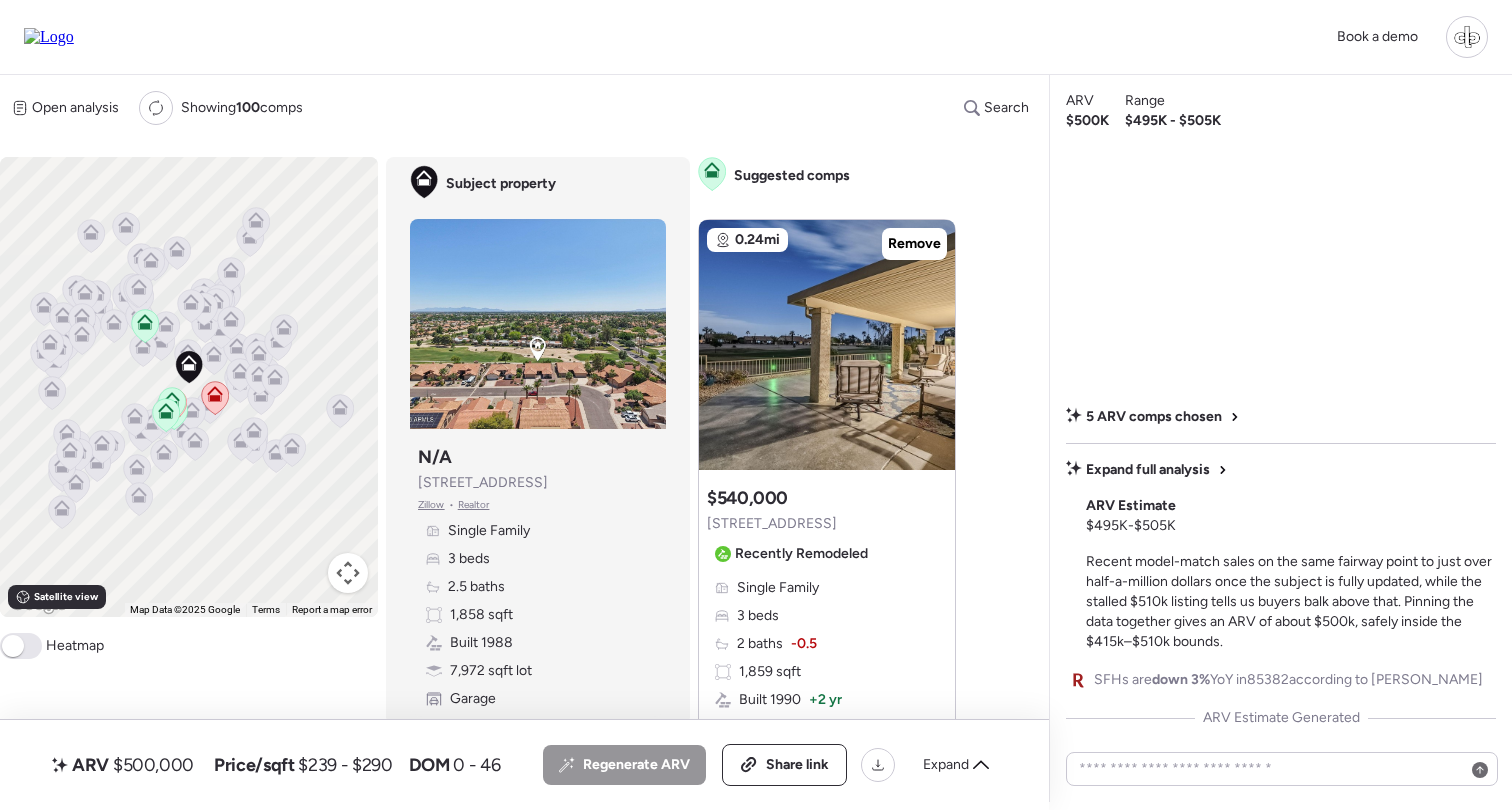 click on "5 ARV comps chosen Expand full analysis ARV Estimate $495K  -  $505K Recent model-match sales on the same fairway point to just over half-a-million dollars once the subject is fully updated, while the stalled $510k listing tells us buyers balk above that. Pinning the data together gives an ARV of about $500k, safely inside the $415k–$510k bounds. SFHs are  down   3%  YoY in  85382  according to [PERSON_NAME] ARV Estimate Generated" at bounding box center [1281, 437] 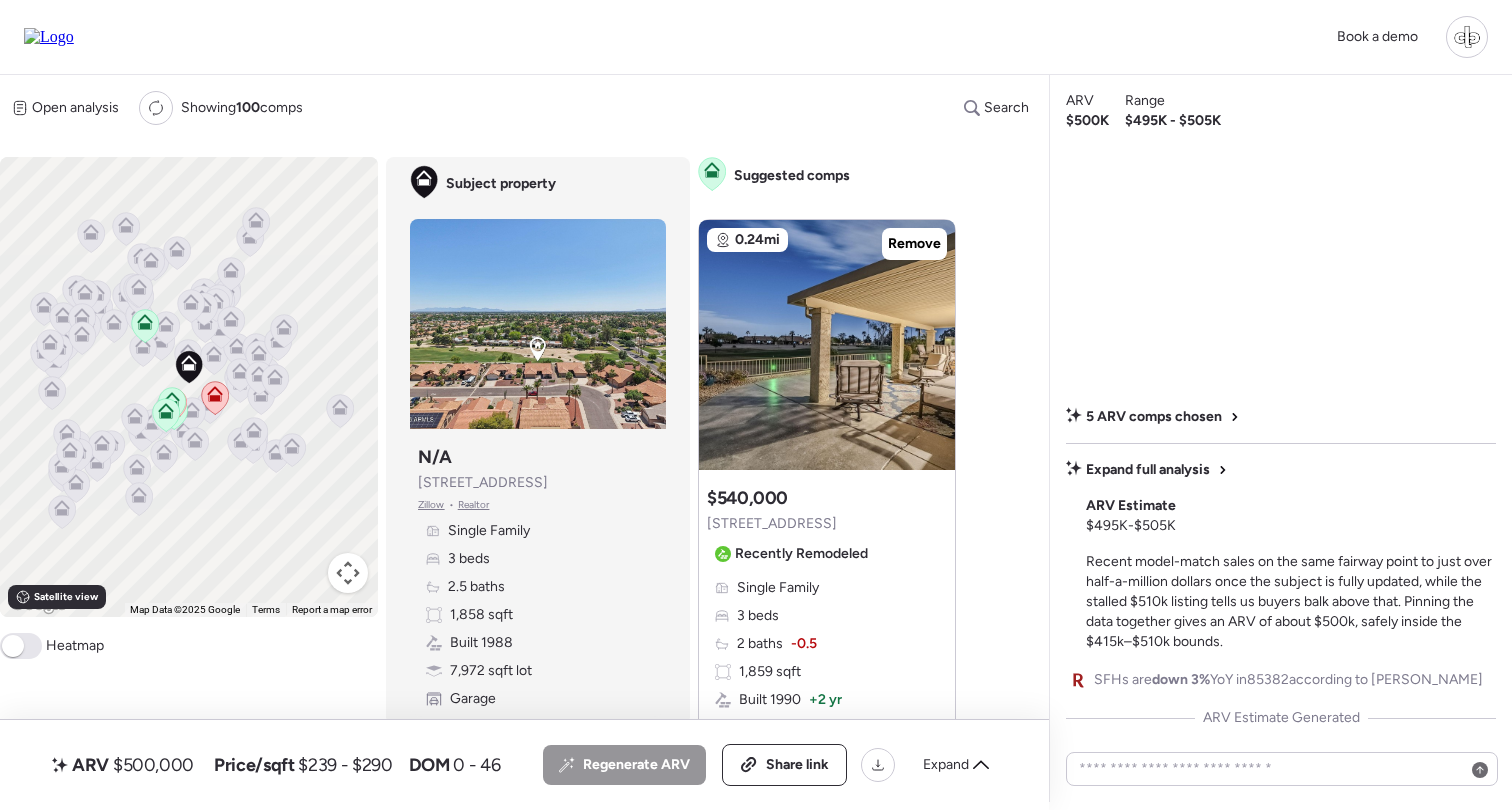 click on "5 ARV comps chosen Expand full analysis ARV Estimate $495K  -  $505K Recent model-match sales on the same fairway point to just over half-a-million dollars once the subject is fully updated, while the stalled $510k listing tells us buyers balk above that. Pinning the data together gives an ARV of about $500k, safely inside the $415k–$510k bounds. SFHs are  down   3%  YoY in  85382  according to [PERSON_NAME] ARV Estimate Generated" at bounding box center [1281, 437] 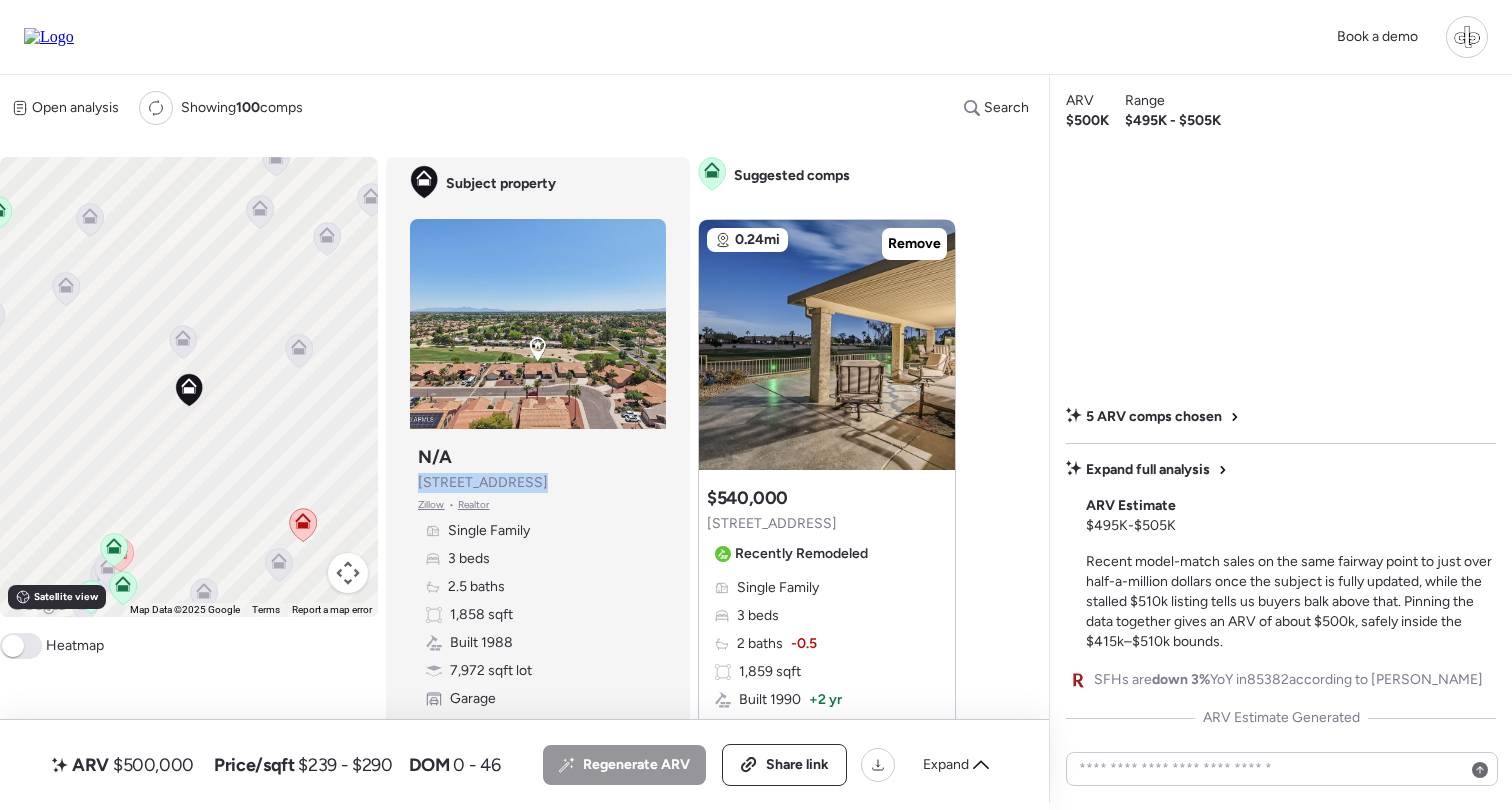drag, startPoint x: 420, startPoint y: 484, endPoint x: 530, endPoint y: 481, distance: 110.0409 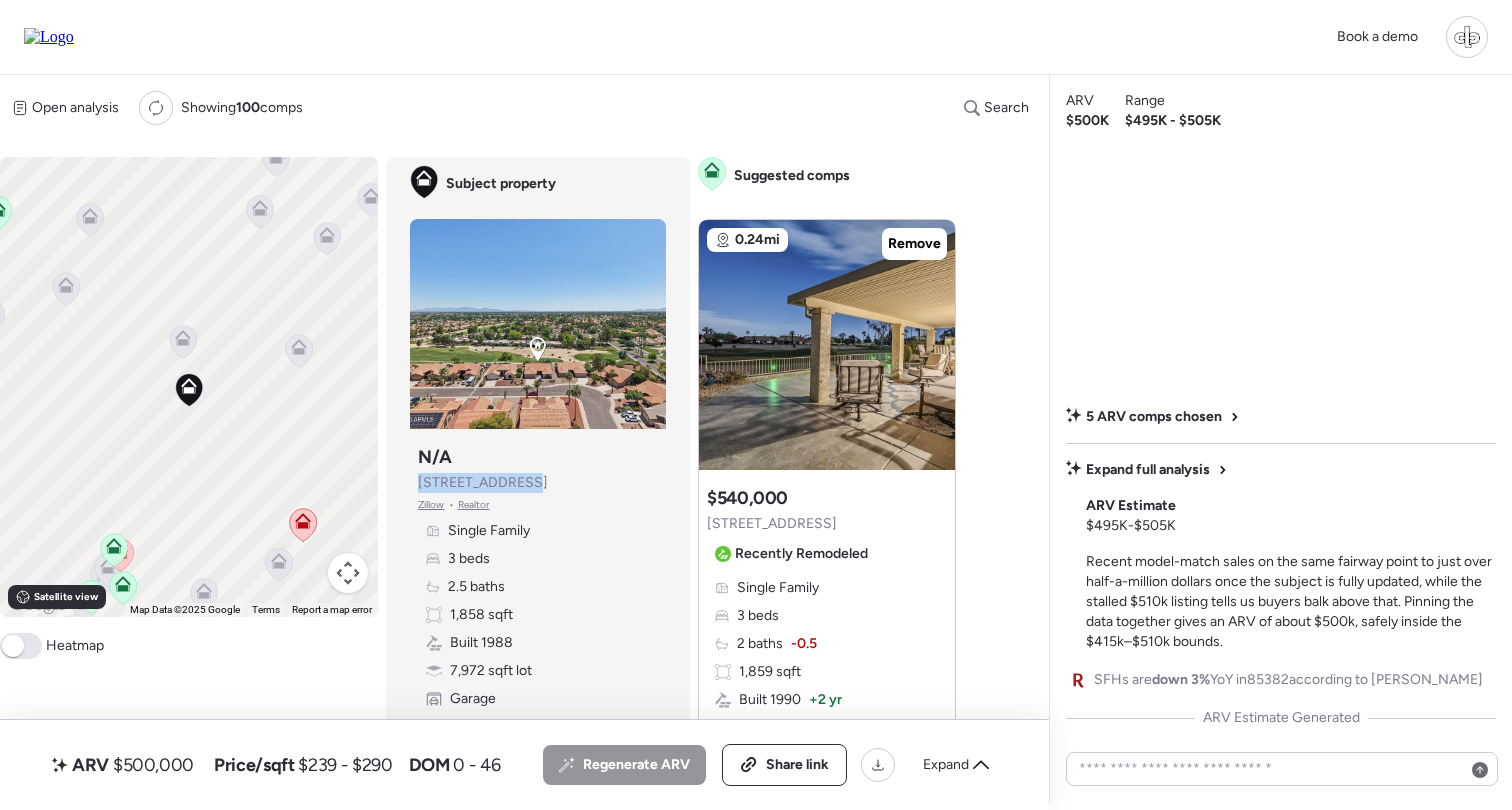 drag, startPoint x: 415, startPoint y: 480, endPoint x: 519, endPoint y: 475, distance: 104.120125 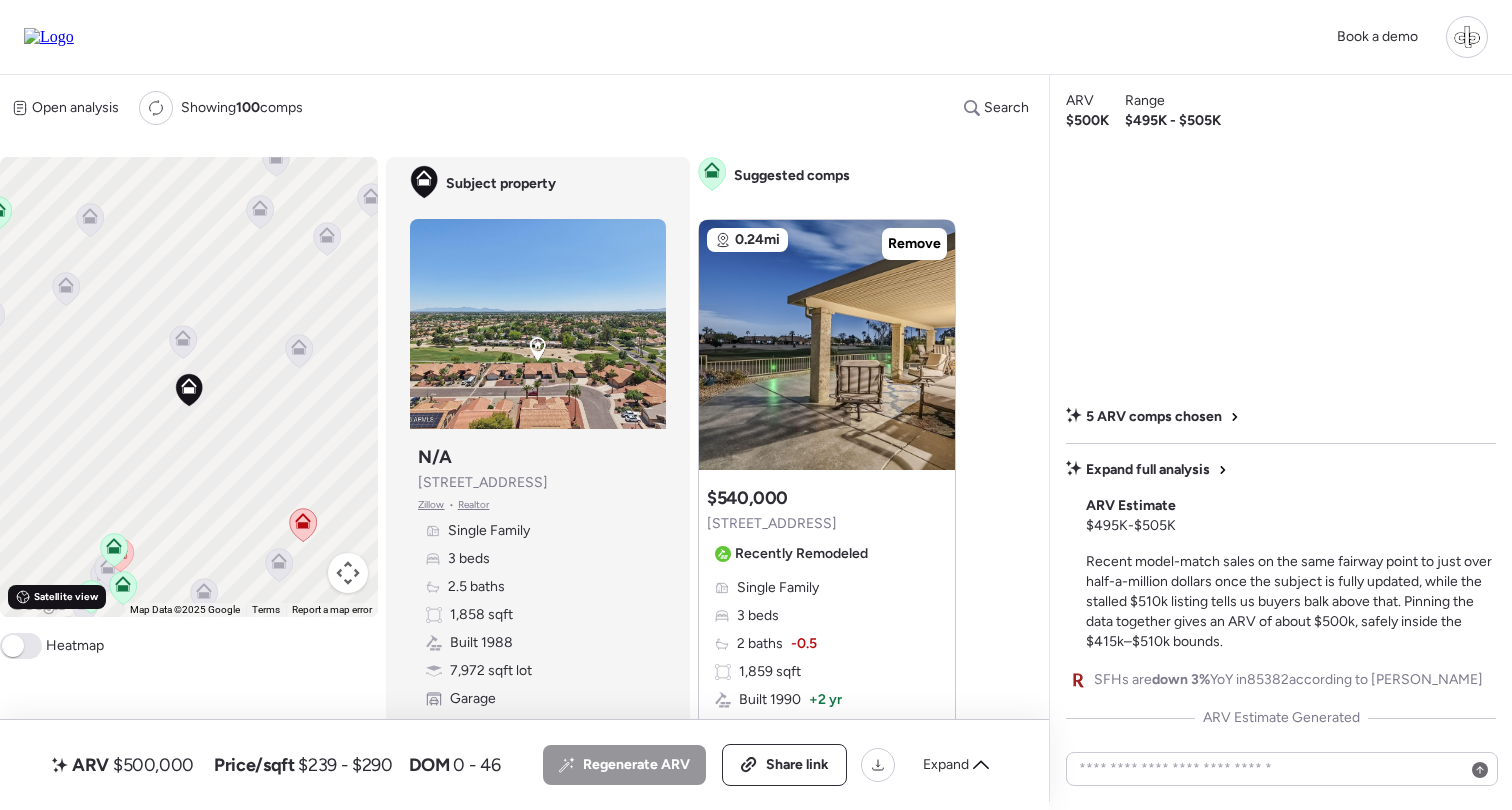click on "Satellite view" at bounding box center [66, 597] 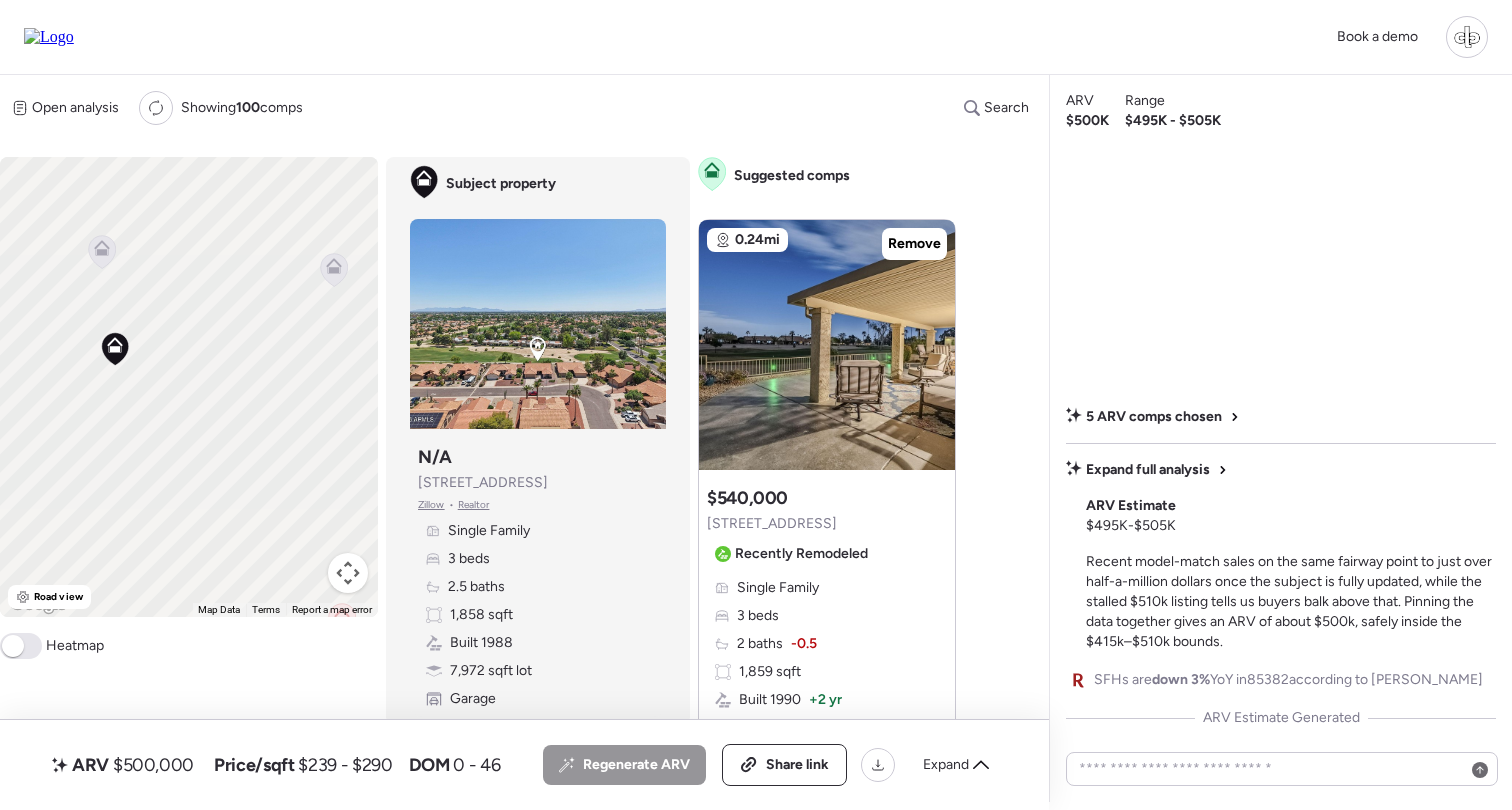 drag, startPoint x: 226, startPoint y: 435, endPoint x: 147, endPoint y: 395, distance: 88.54942 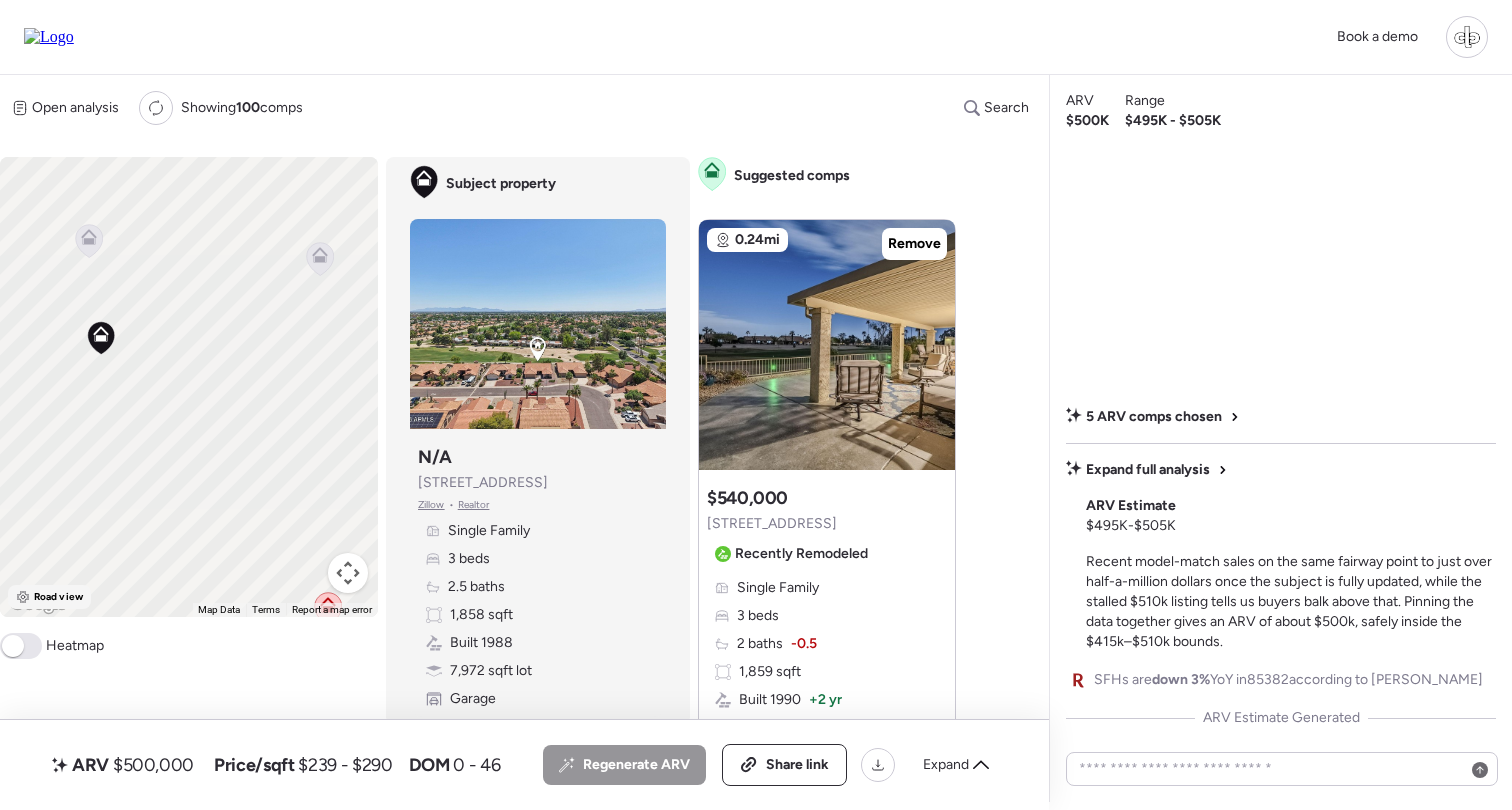 click on "Road view" at bounding box center (58, 597) 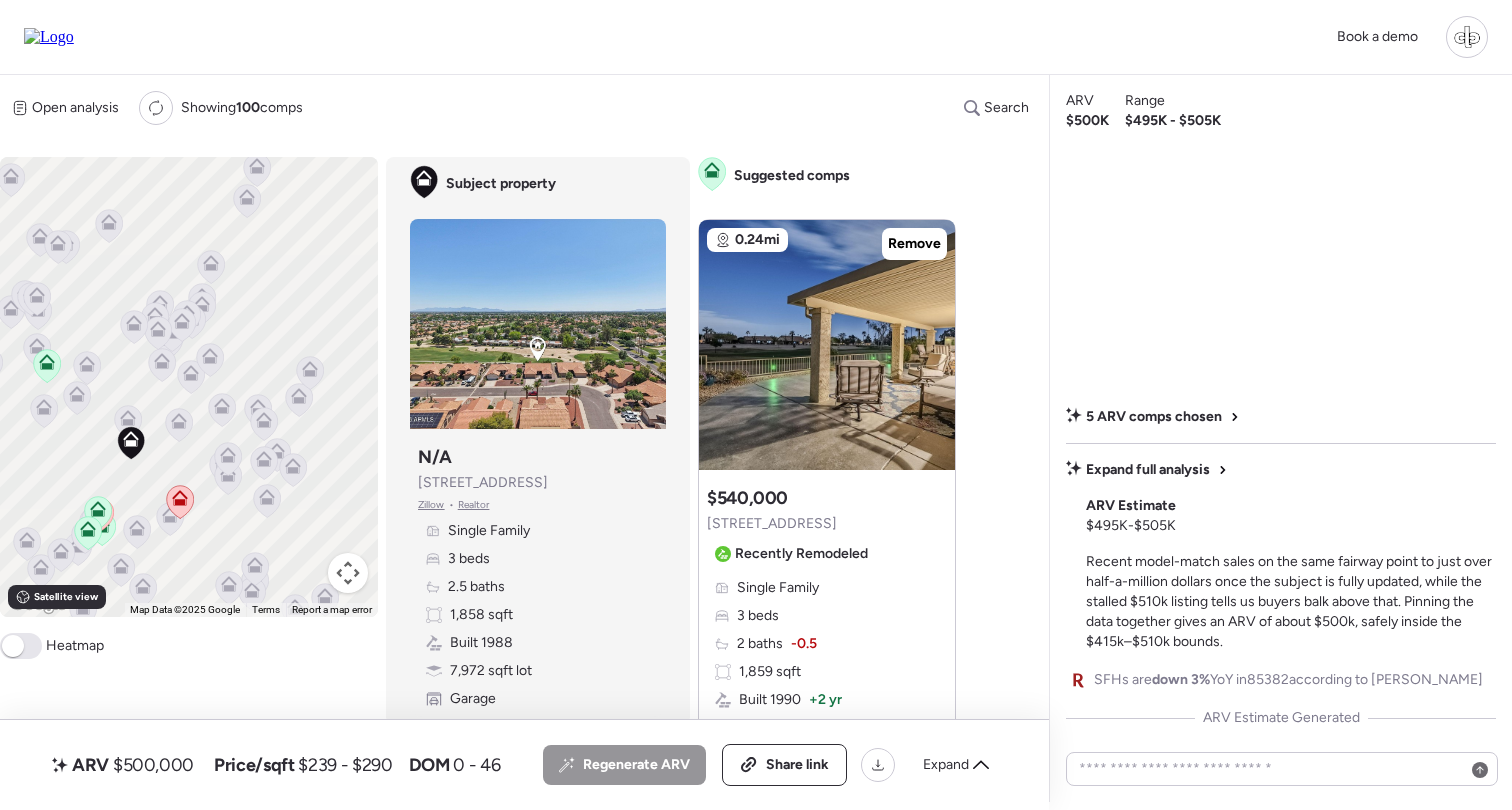 drag, startPoint x: 450, startPoint y: 558, endPoint x: 508, endPoint y: 558, distance: 58 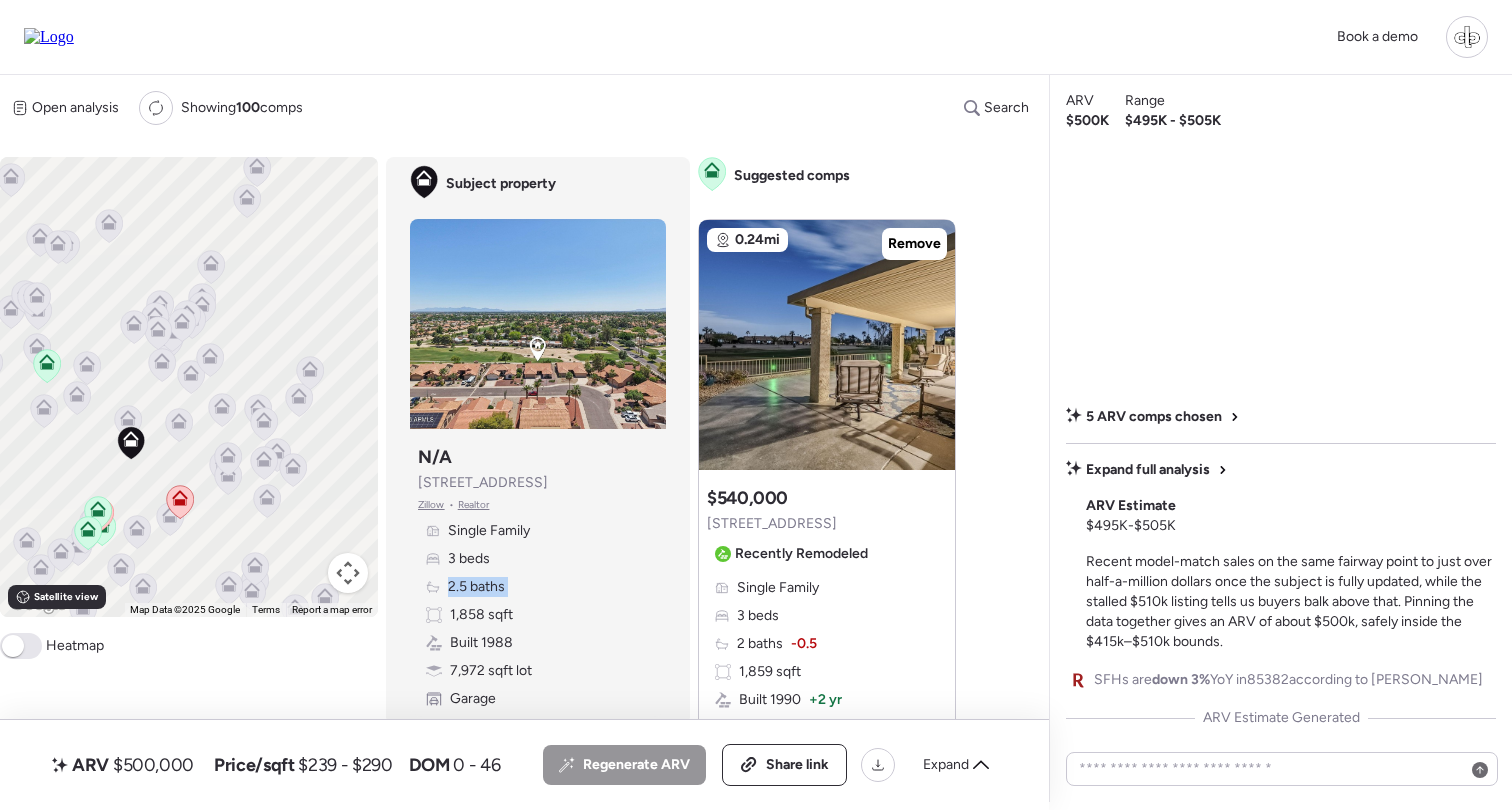 drag, startPoint x: 445, startPoint y: 591, endPoint x: 526, endPoint y: 590, distance: 81.00617 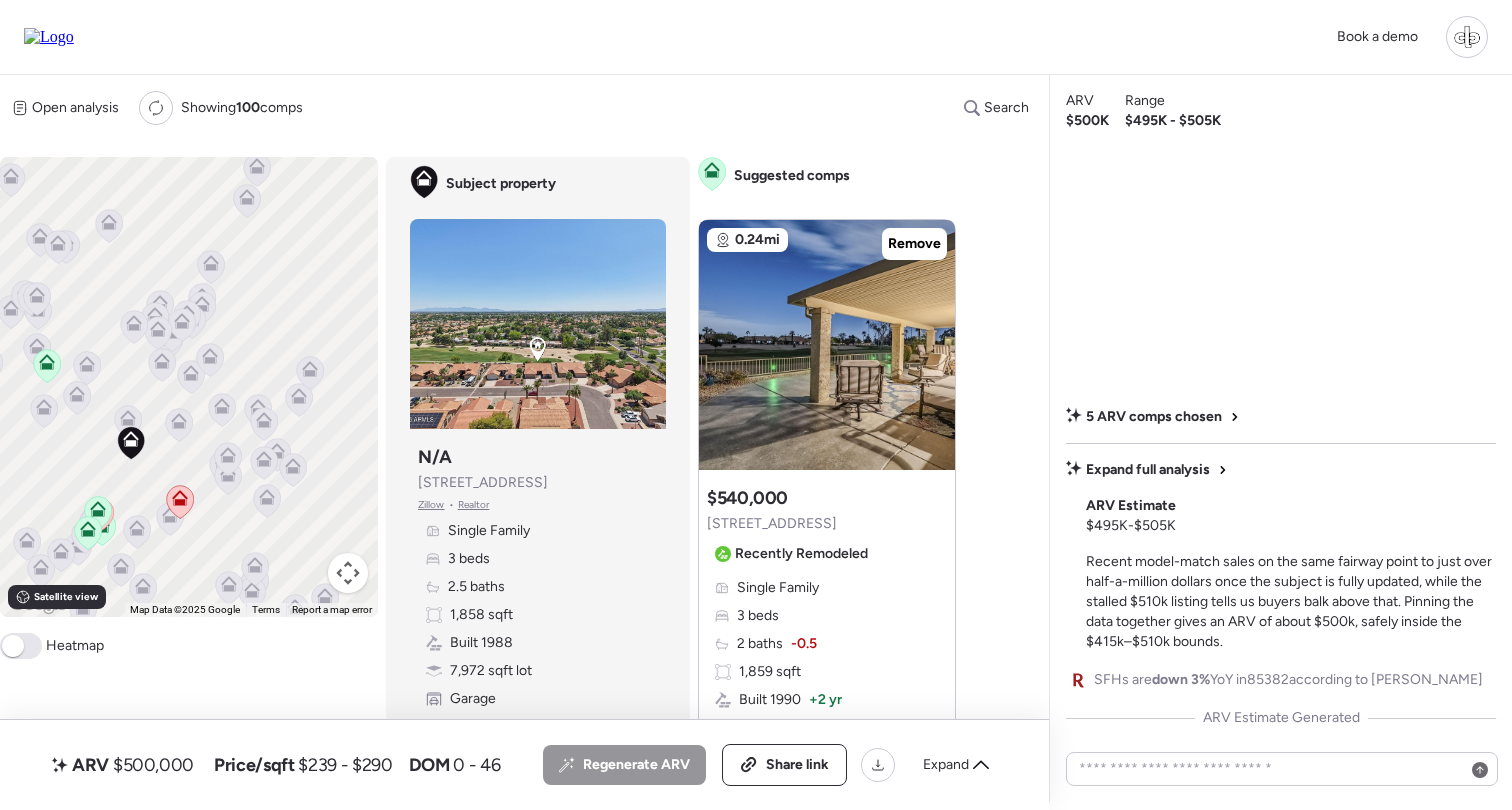 click on "Single Family 3 beds 2.5 baths 1,858 sqft Built 1988 7,972 sqft lot Garage" at bounding box center [538, 615] 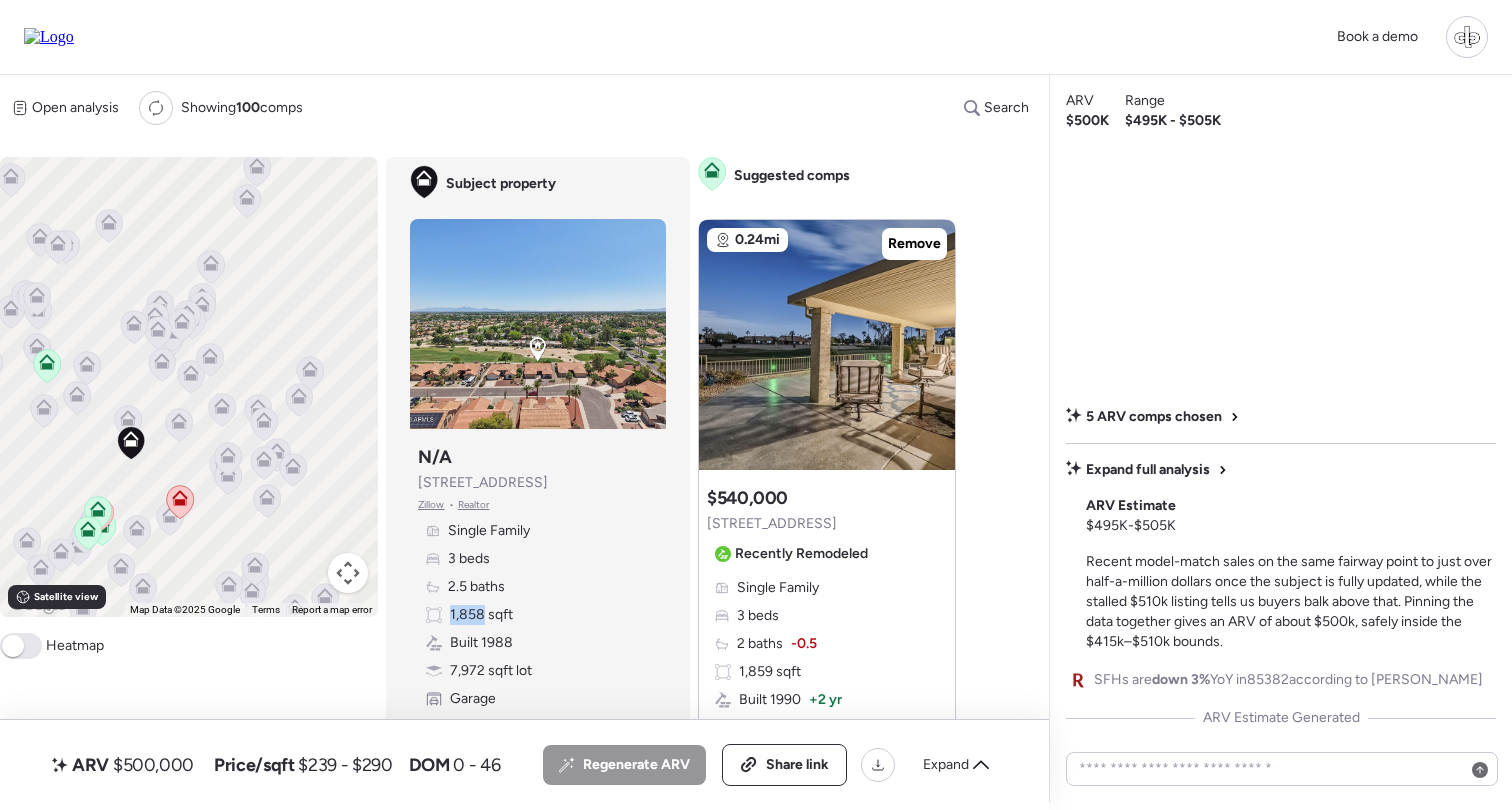 click on "1,858 sqft" at bounding box center (481, 615) 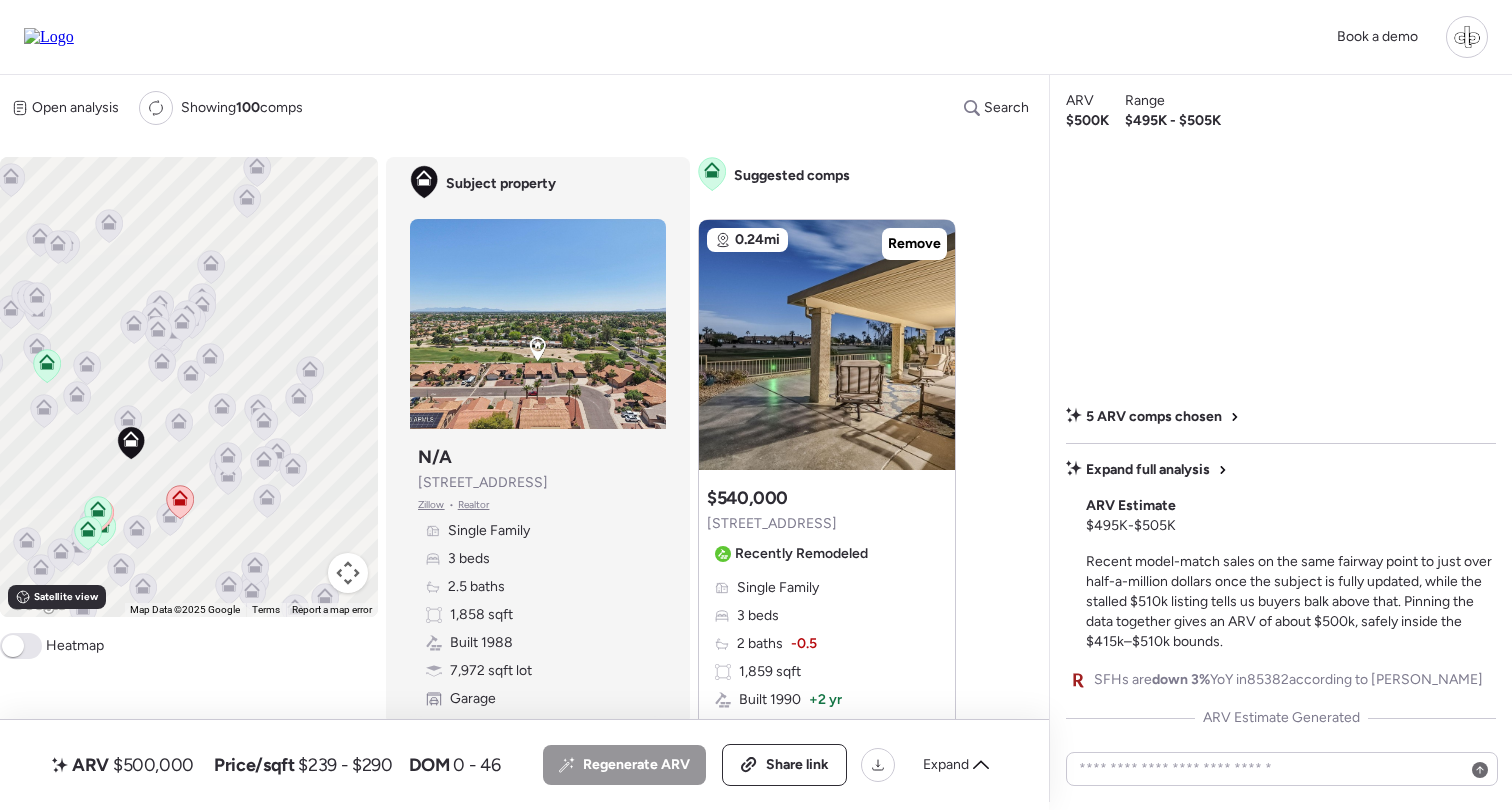 click on "Single Family 3 beds 2.5 baths 1,858 sqft Built 1988 7,972 sqft lot Garage" at bounding box center (538, 615) 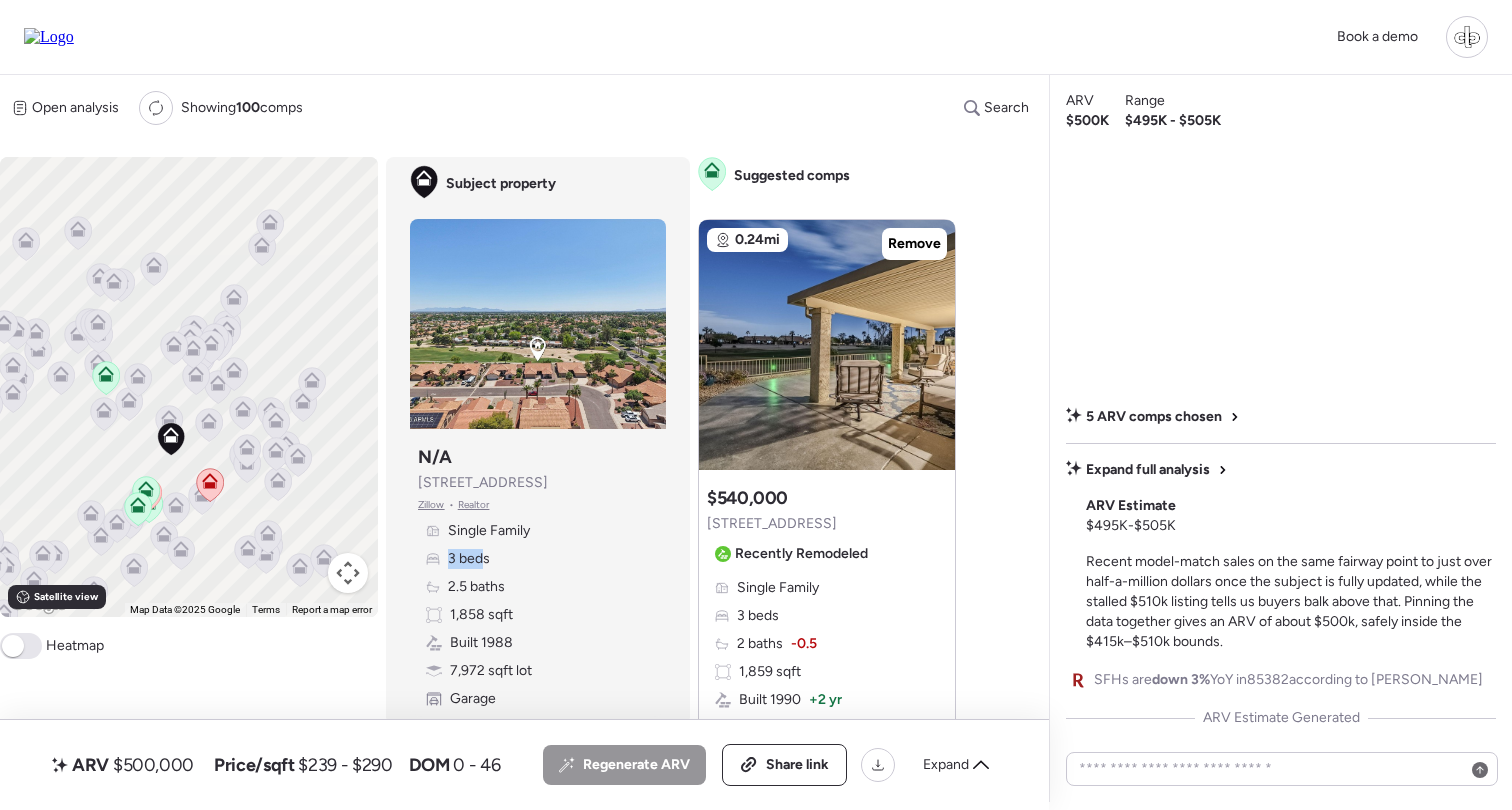 drag, startPoint x: 443, startPoint y: 559, endPoint x: 483, endPoint y: 558, distance: 40.012497 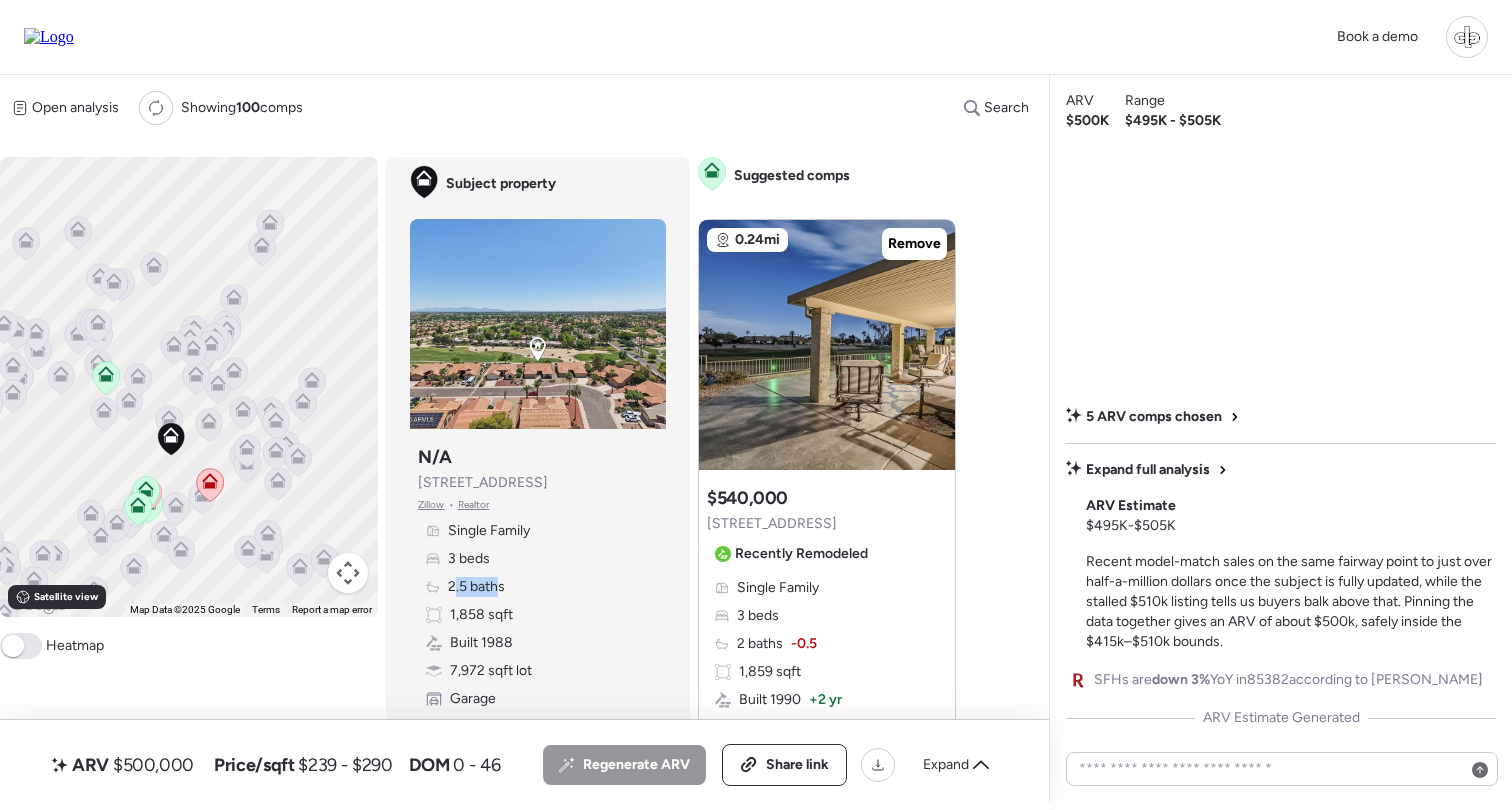 drag, startPoint x: 457, startPoint y: 588, endPoint x: 497, endPoint y: 588, distance: 40 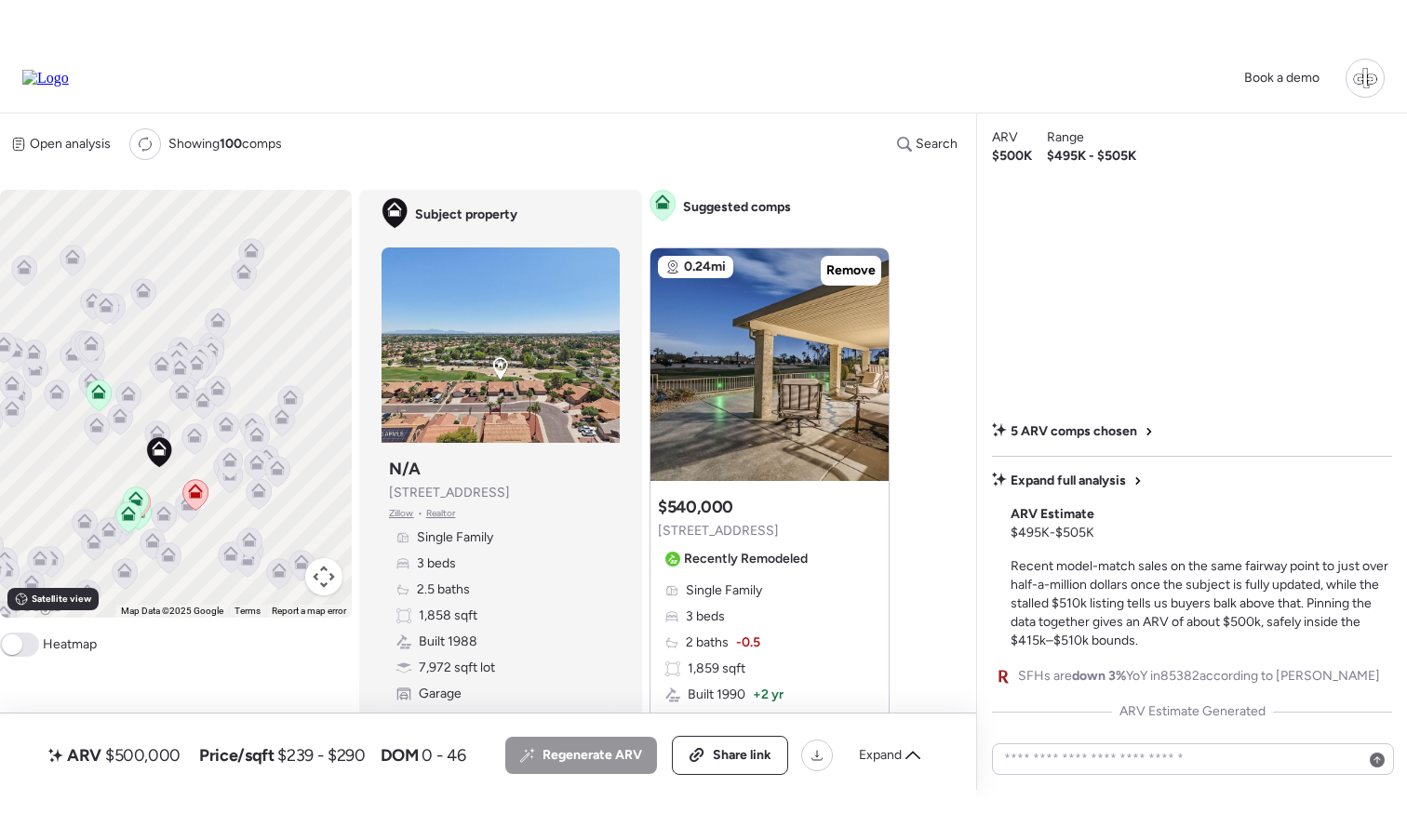 scroll, scrollTop: 0, scrollLeft: 0, axis: both 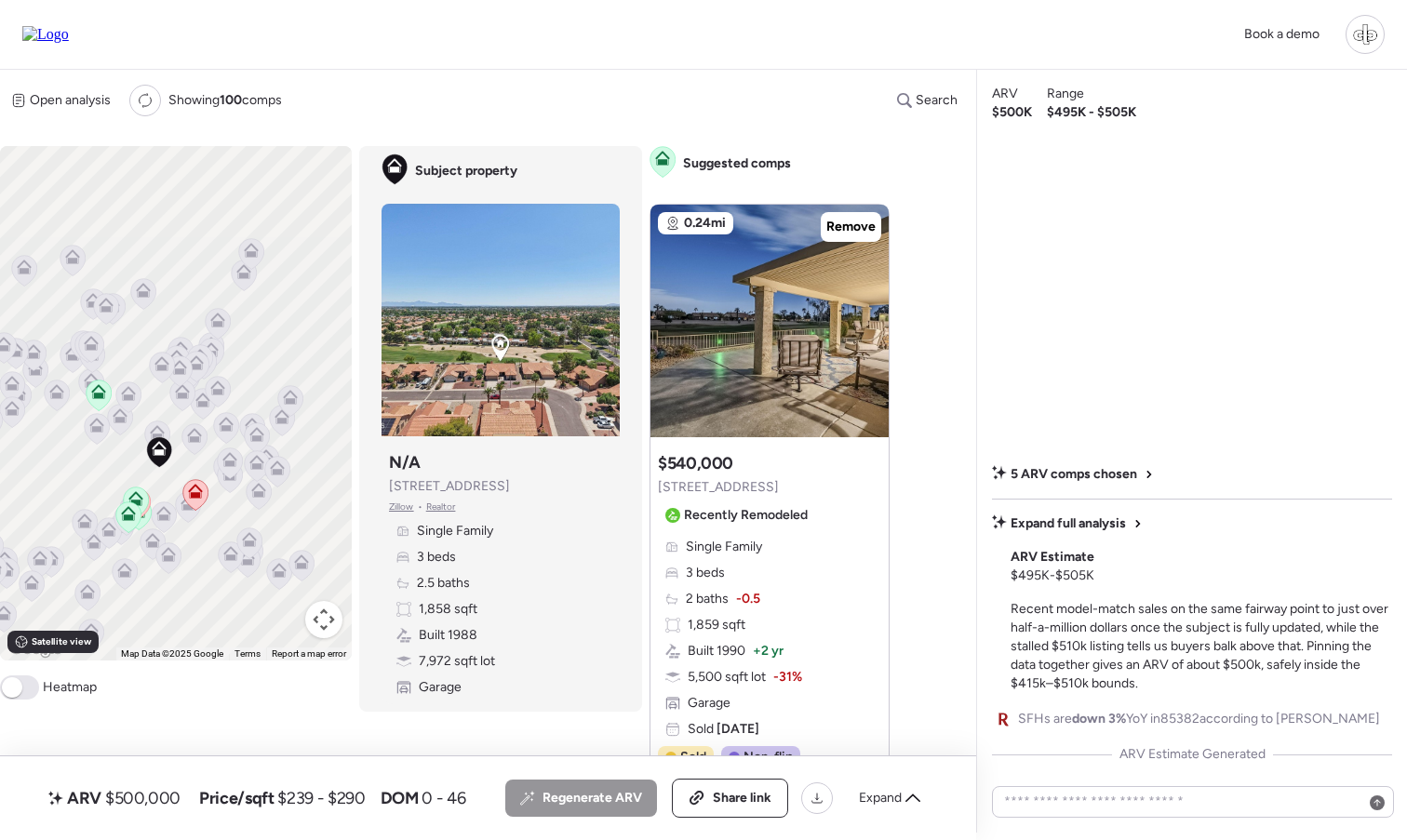 click on "A B+ B B- C+ C C- D Heatmap" at bounding box center [176, 687] 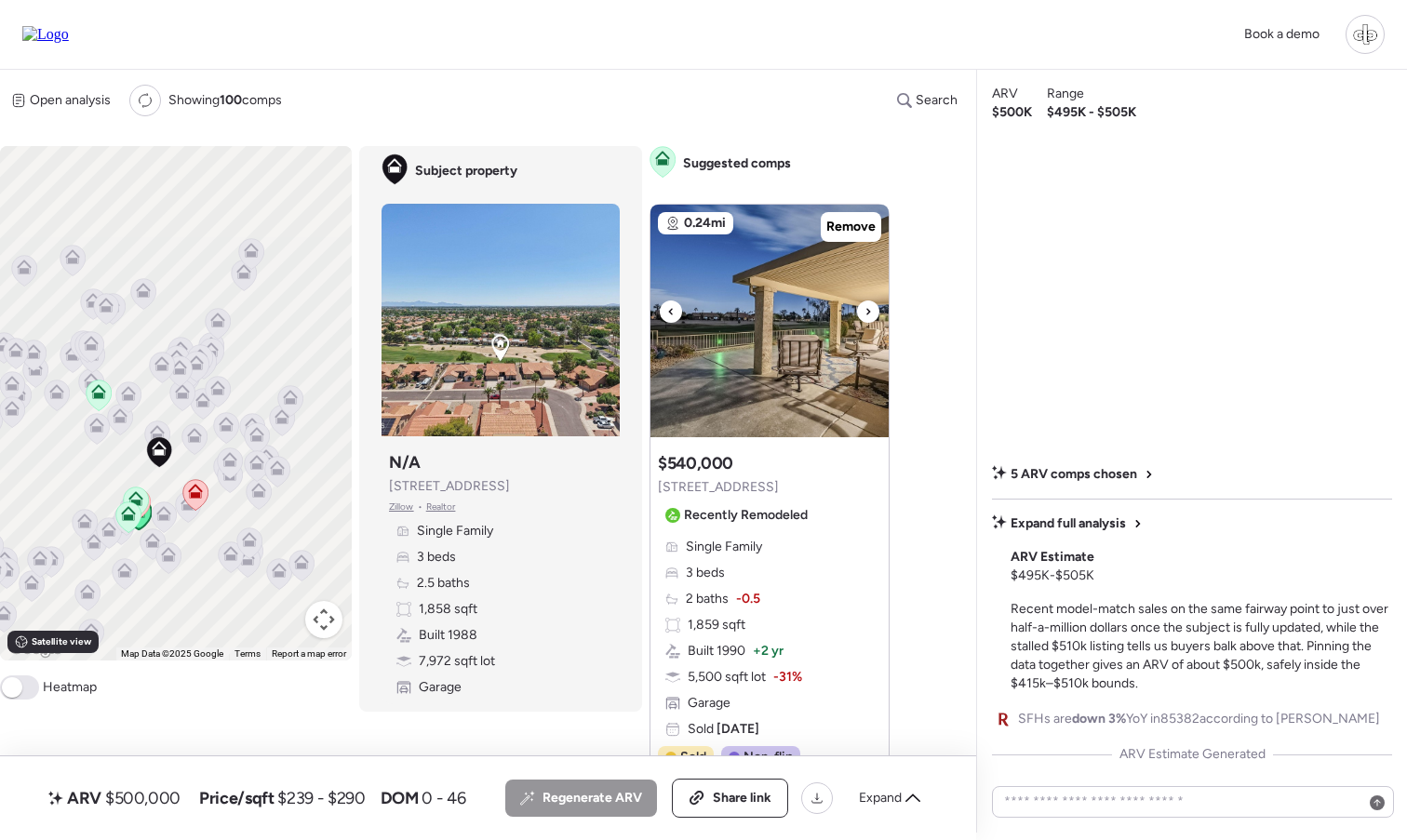 click at bounding box center (770, 321) 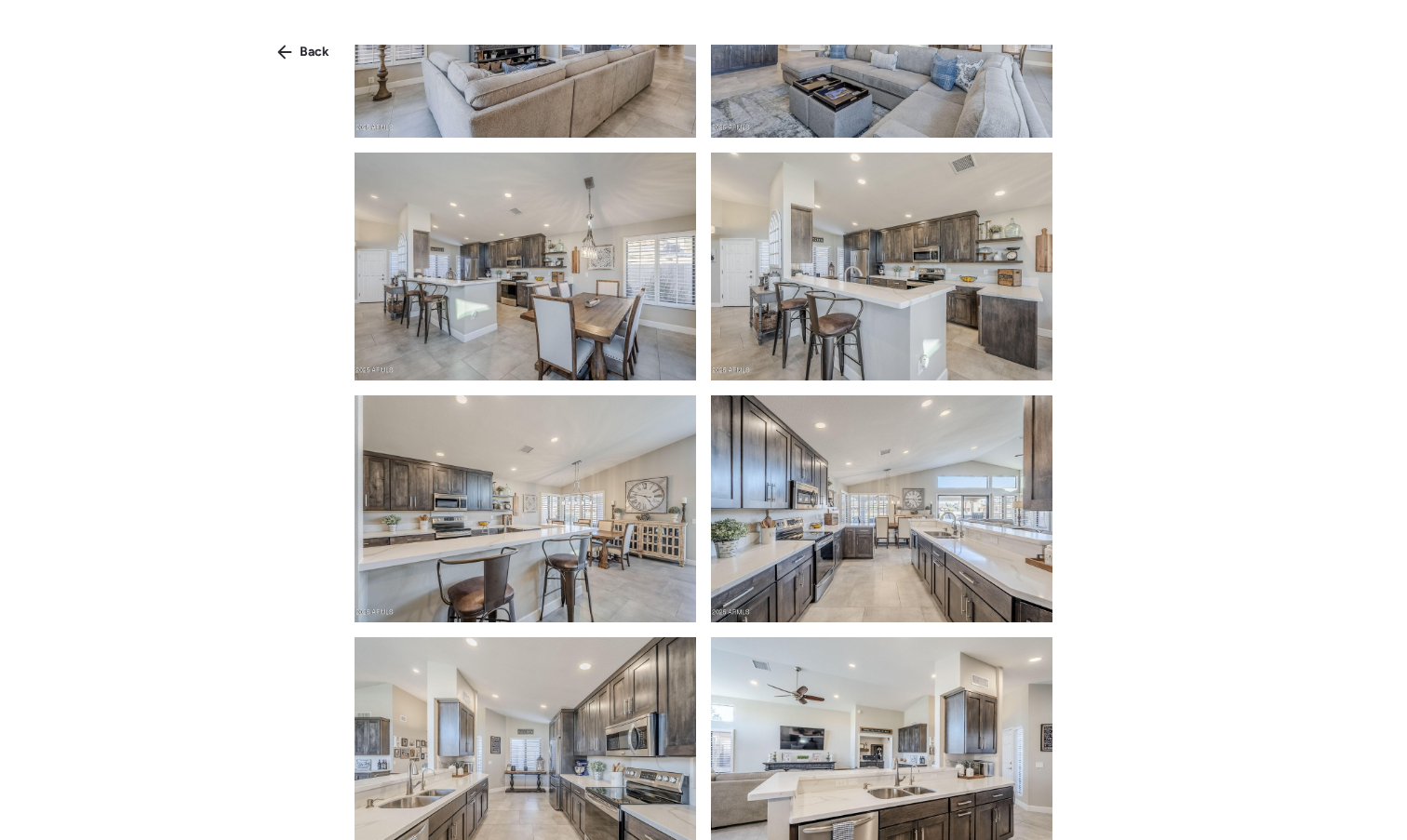 scroll, scrollTop: 2381, scrollLeft: 0, axis: vertical 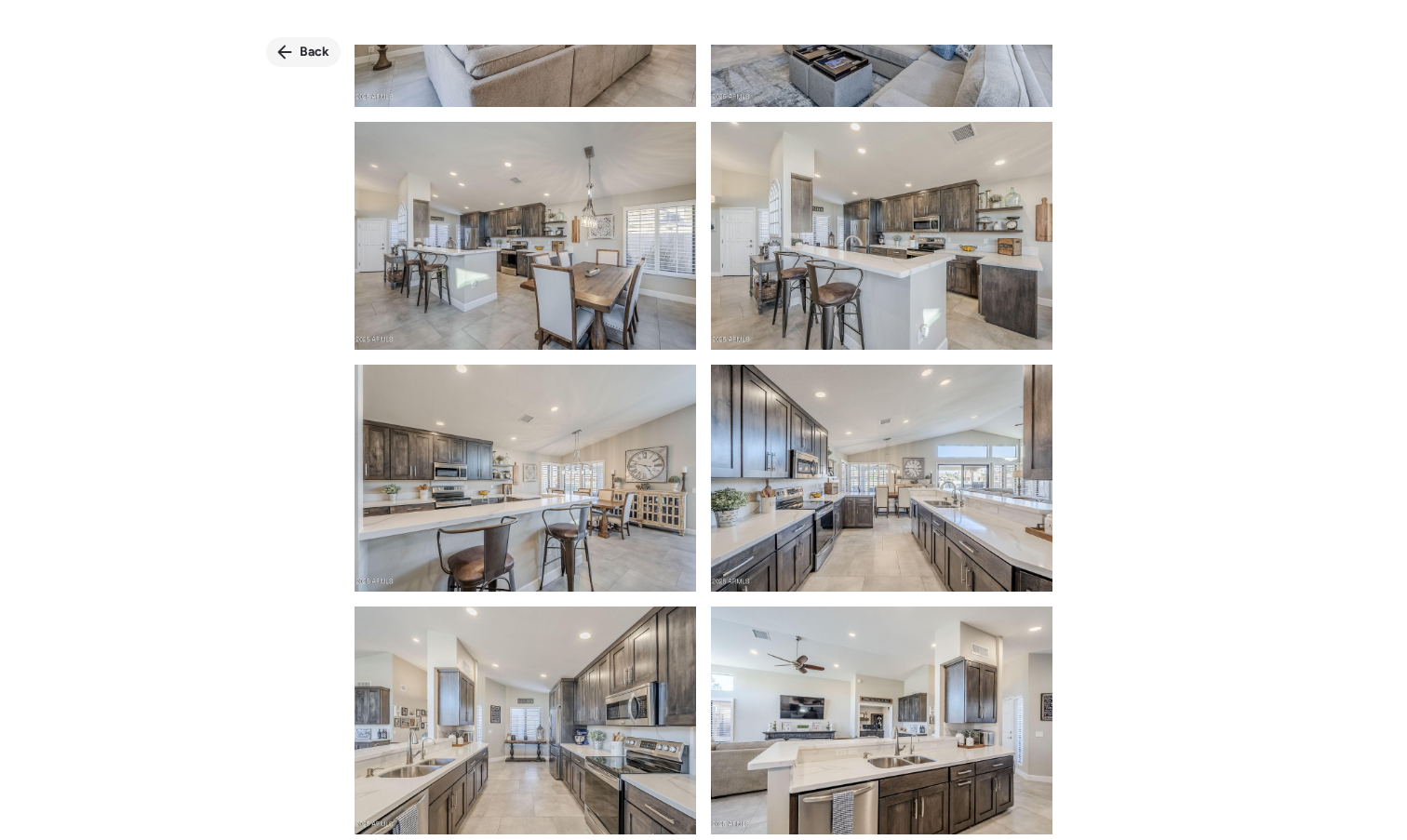 click on "Back" at bounding box center (303, 52) 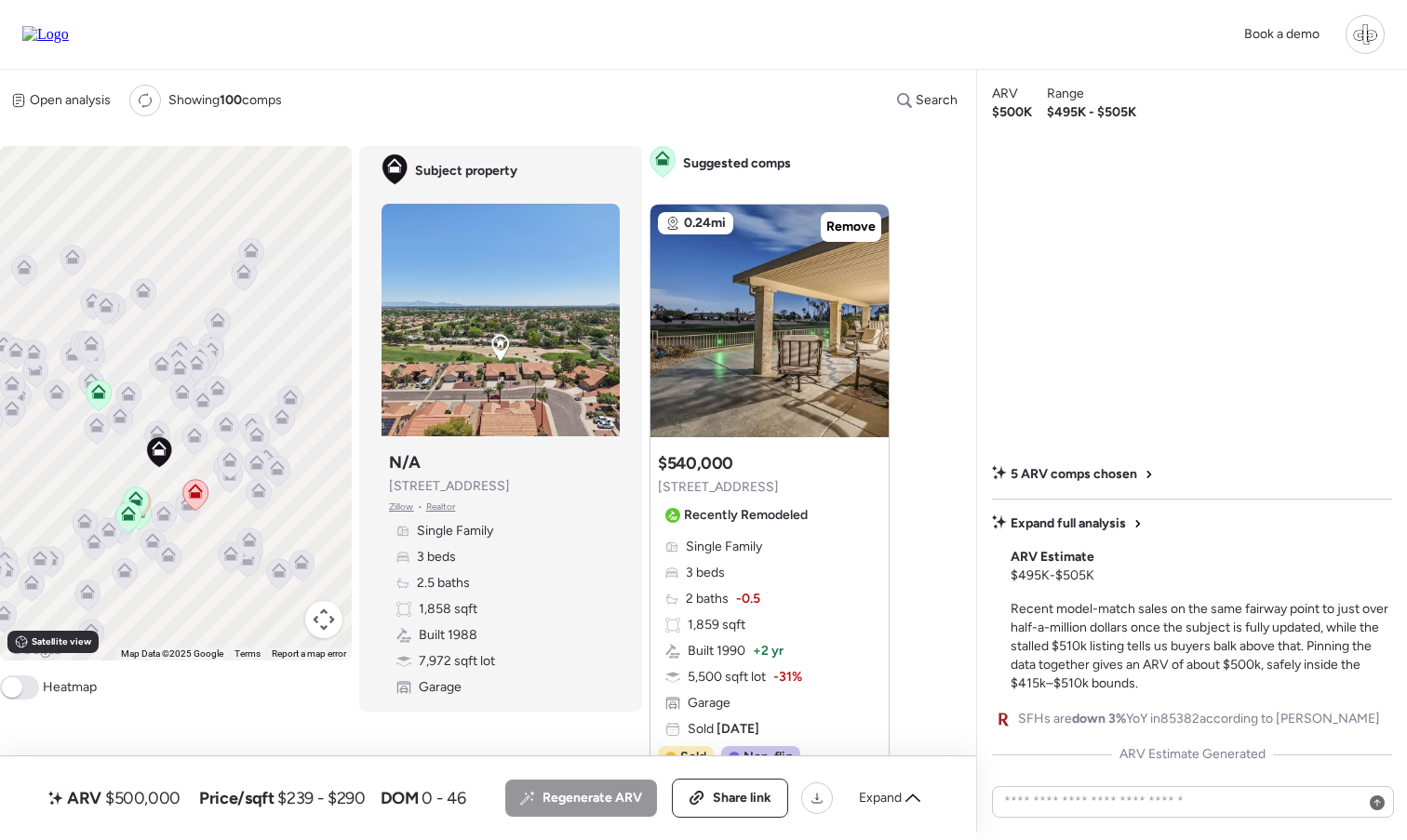 click 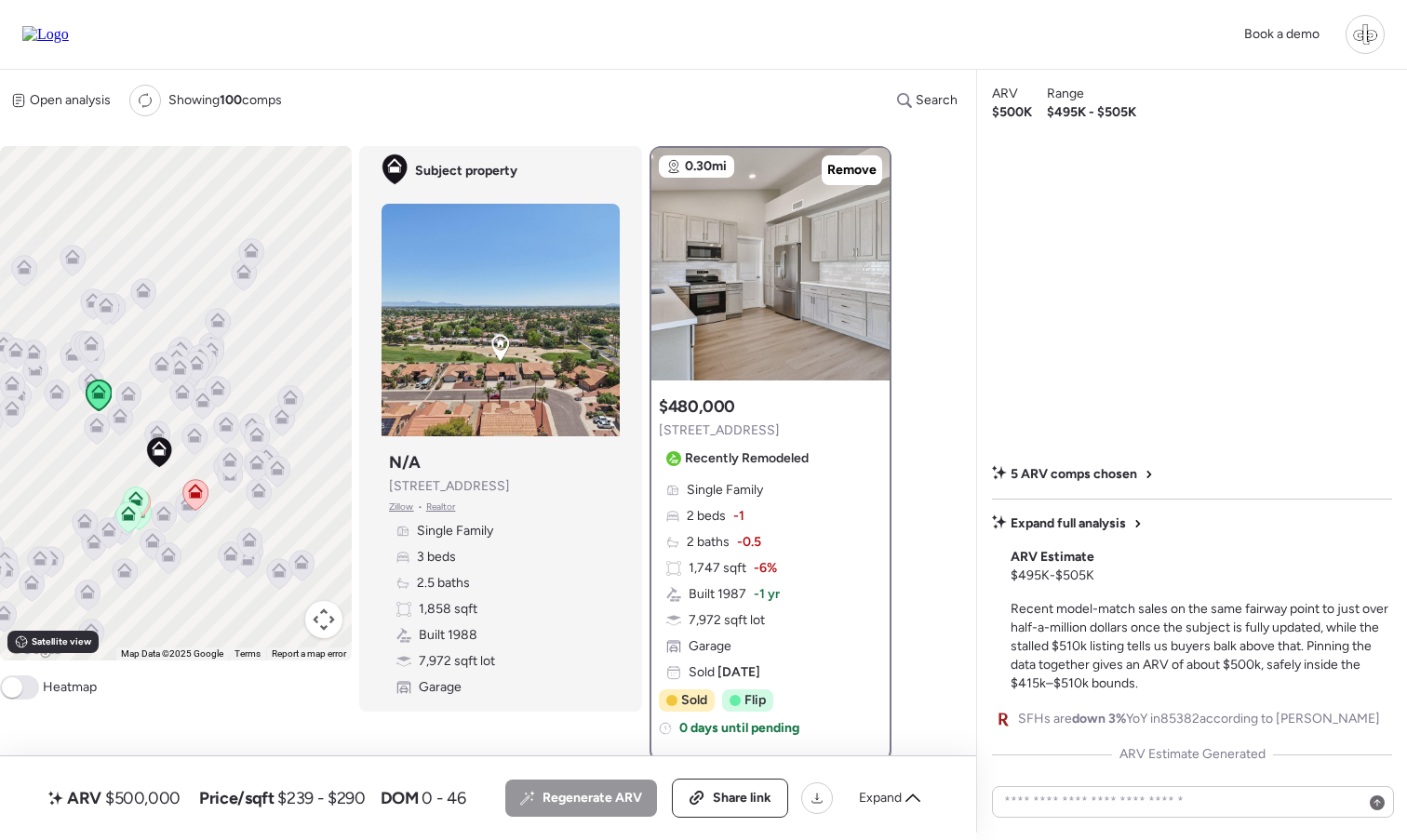 click 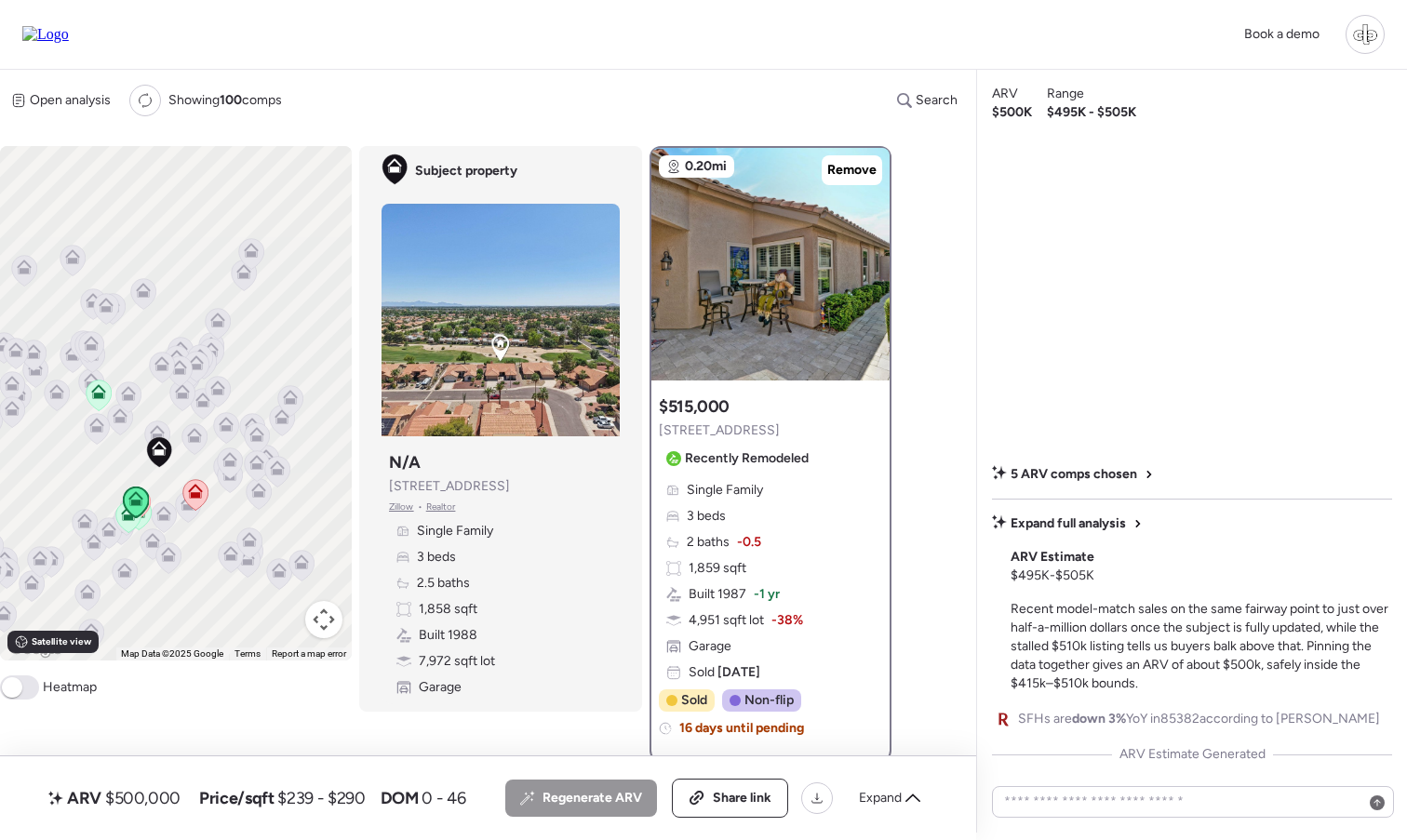 click 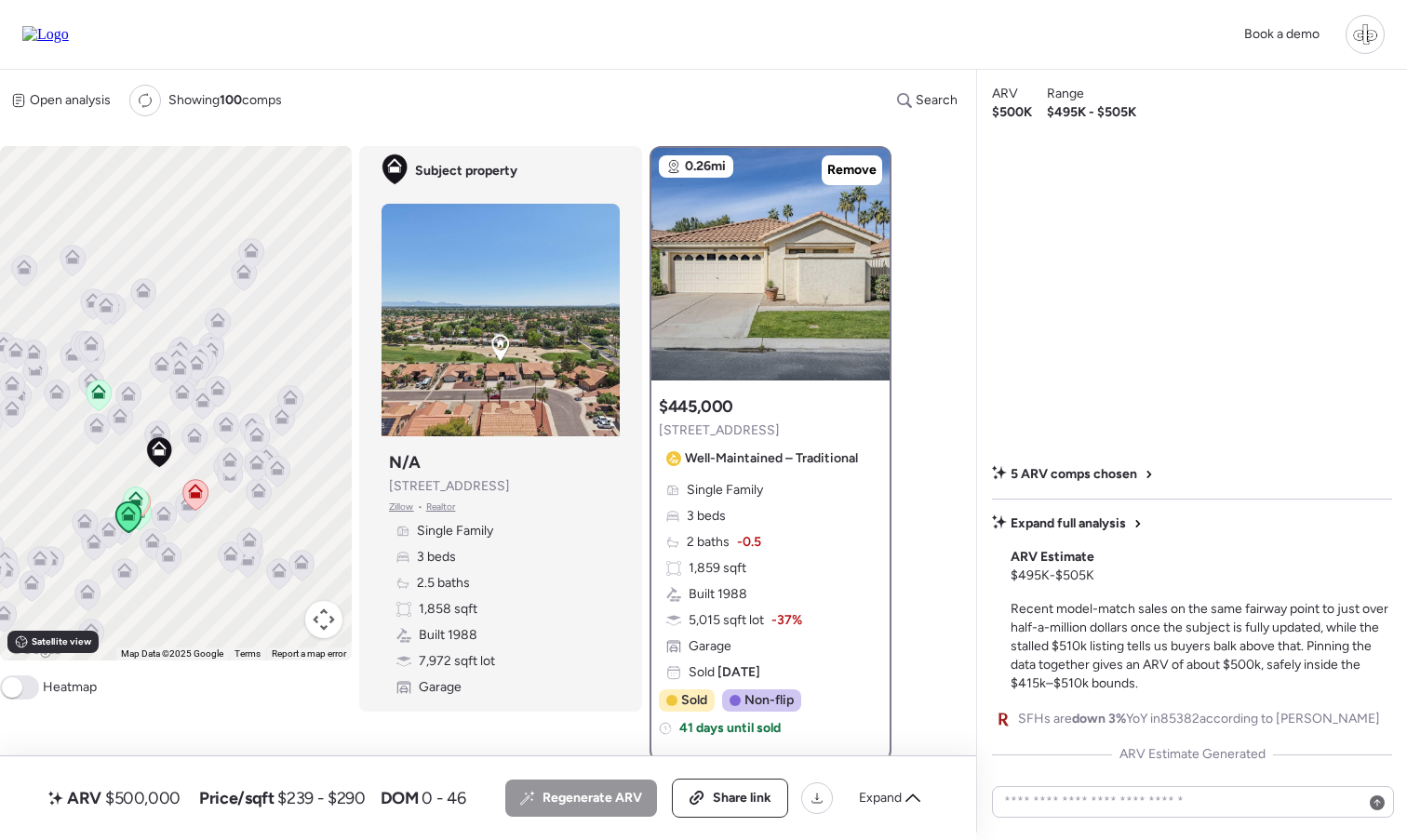 click 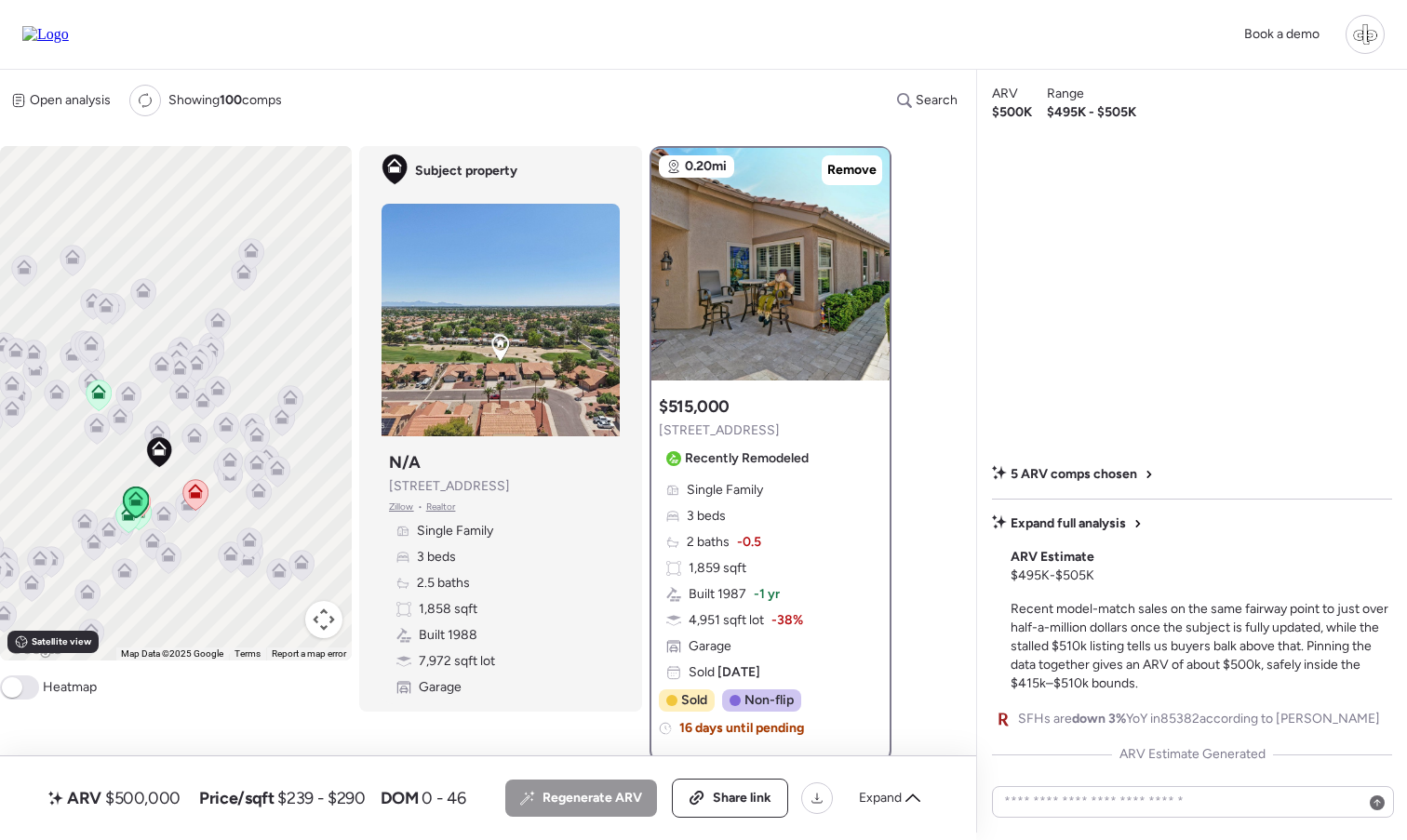 click 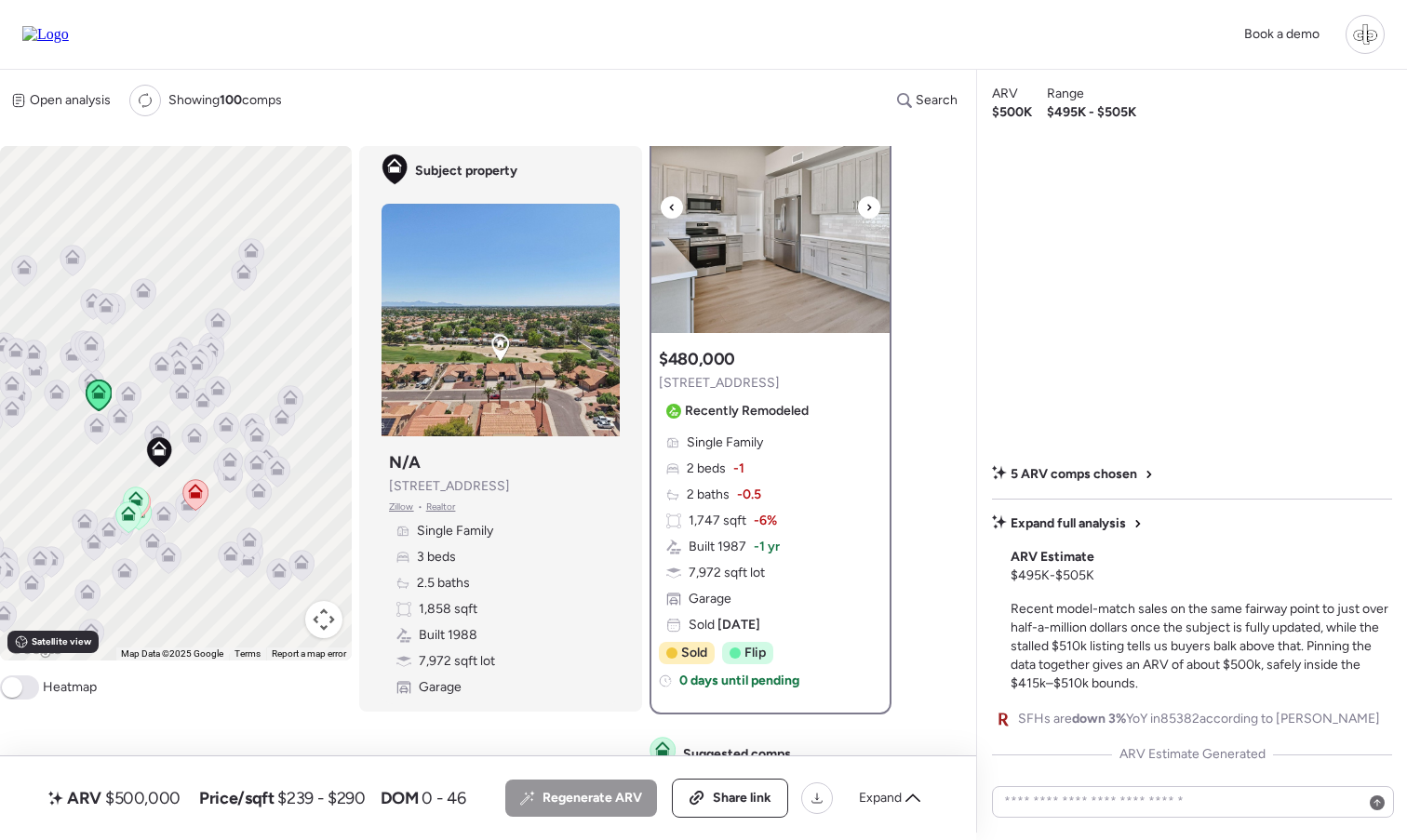scroll, scrollTop: 61, scrollLeft: 0, axis: vertical 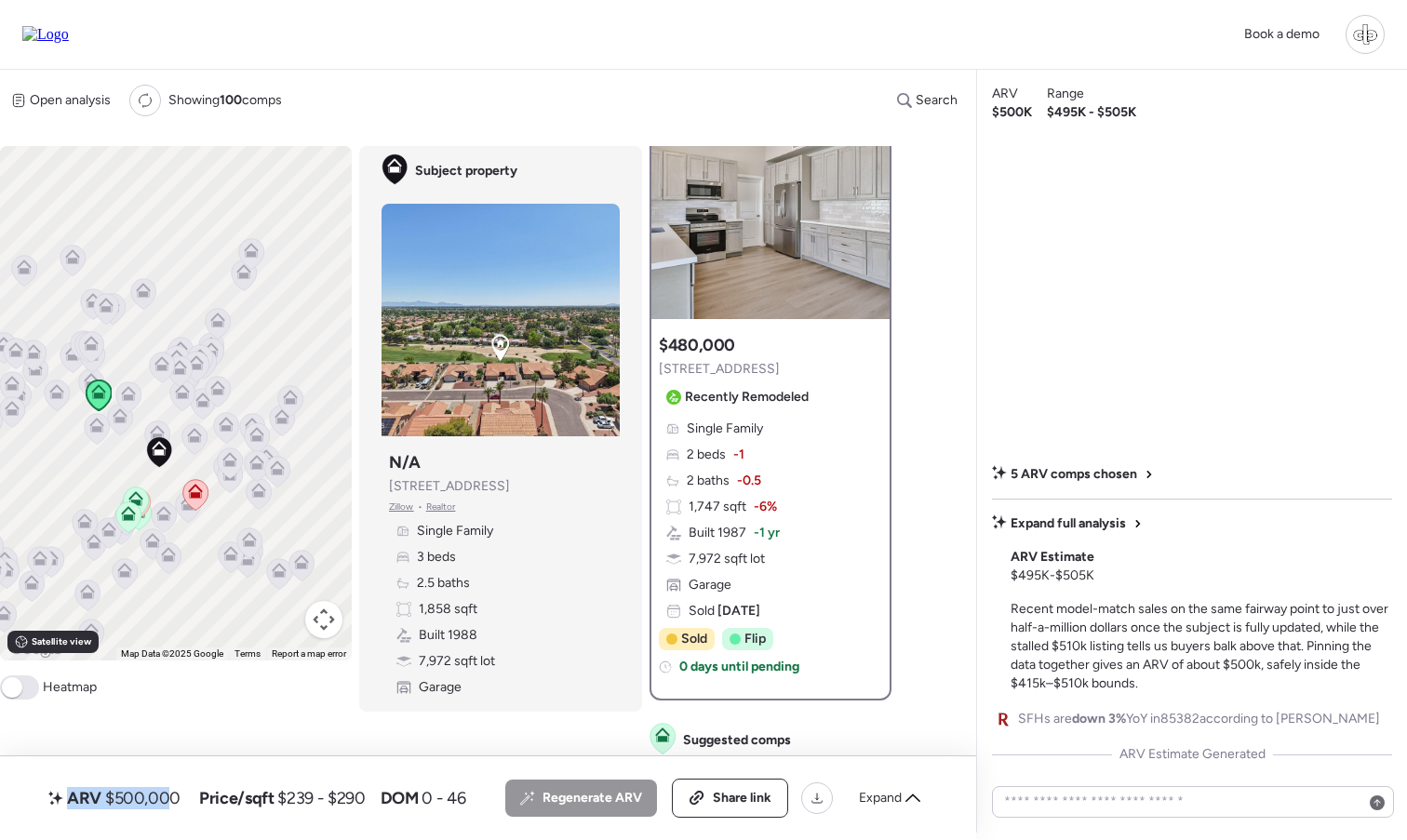 drag, startPoint x: 71, startPoint y: 802, endPoint x: 171, endPoint y: 789, distance: 100.84146 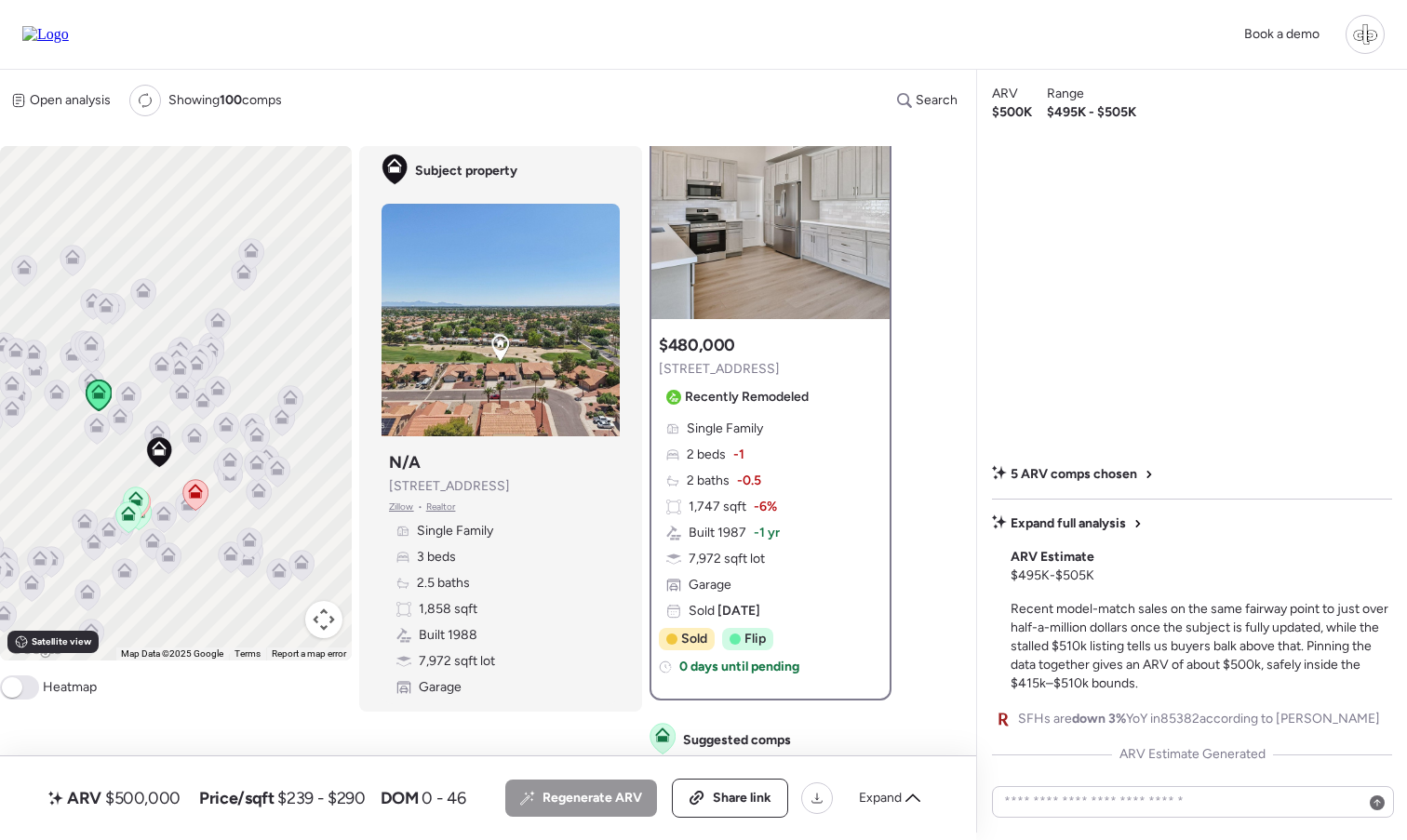 click on "Zillow" at bounding box center (401, 507) 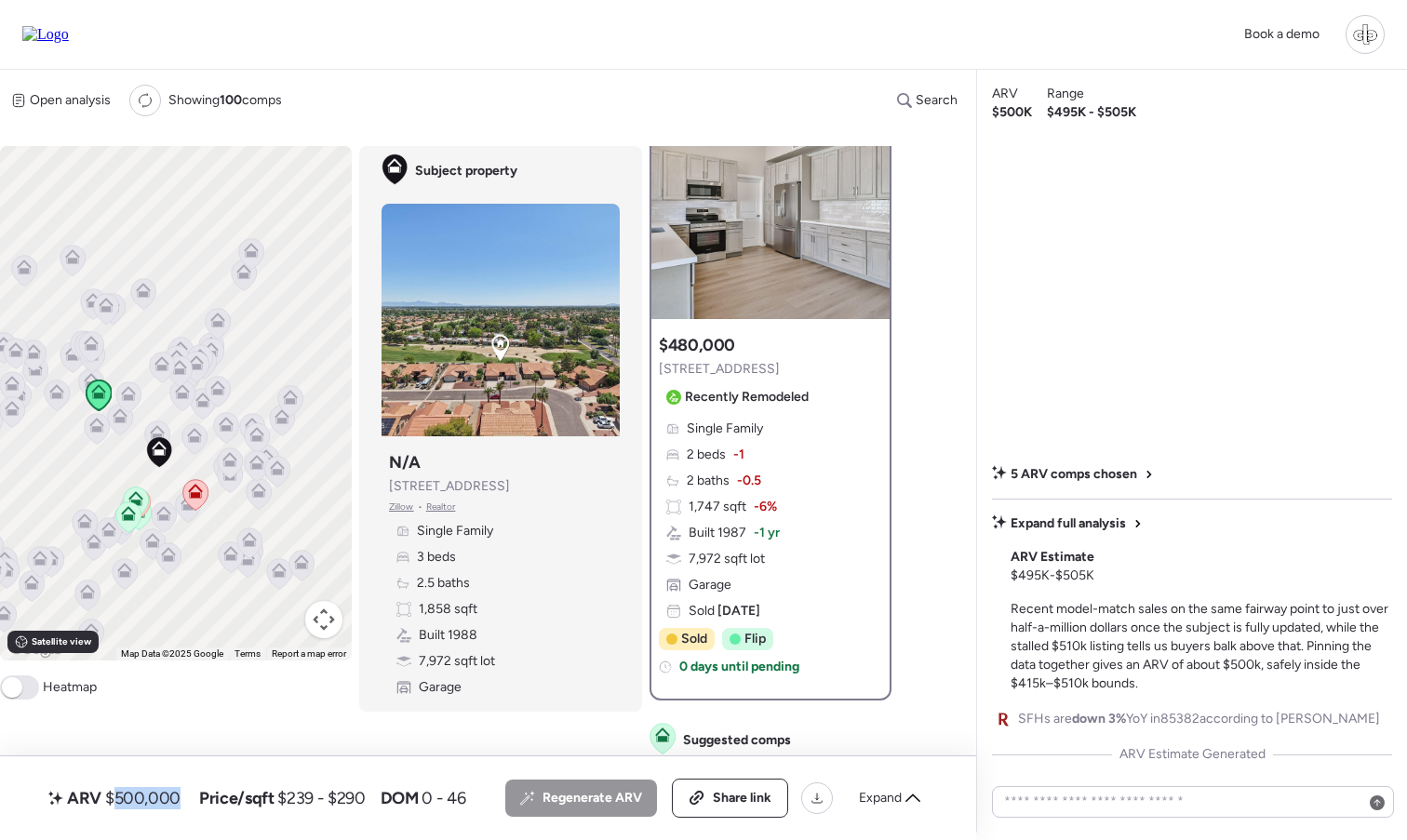 click on "$500,000" at bounding box center (142, 798) 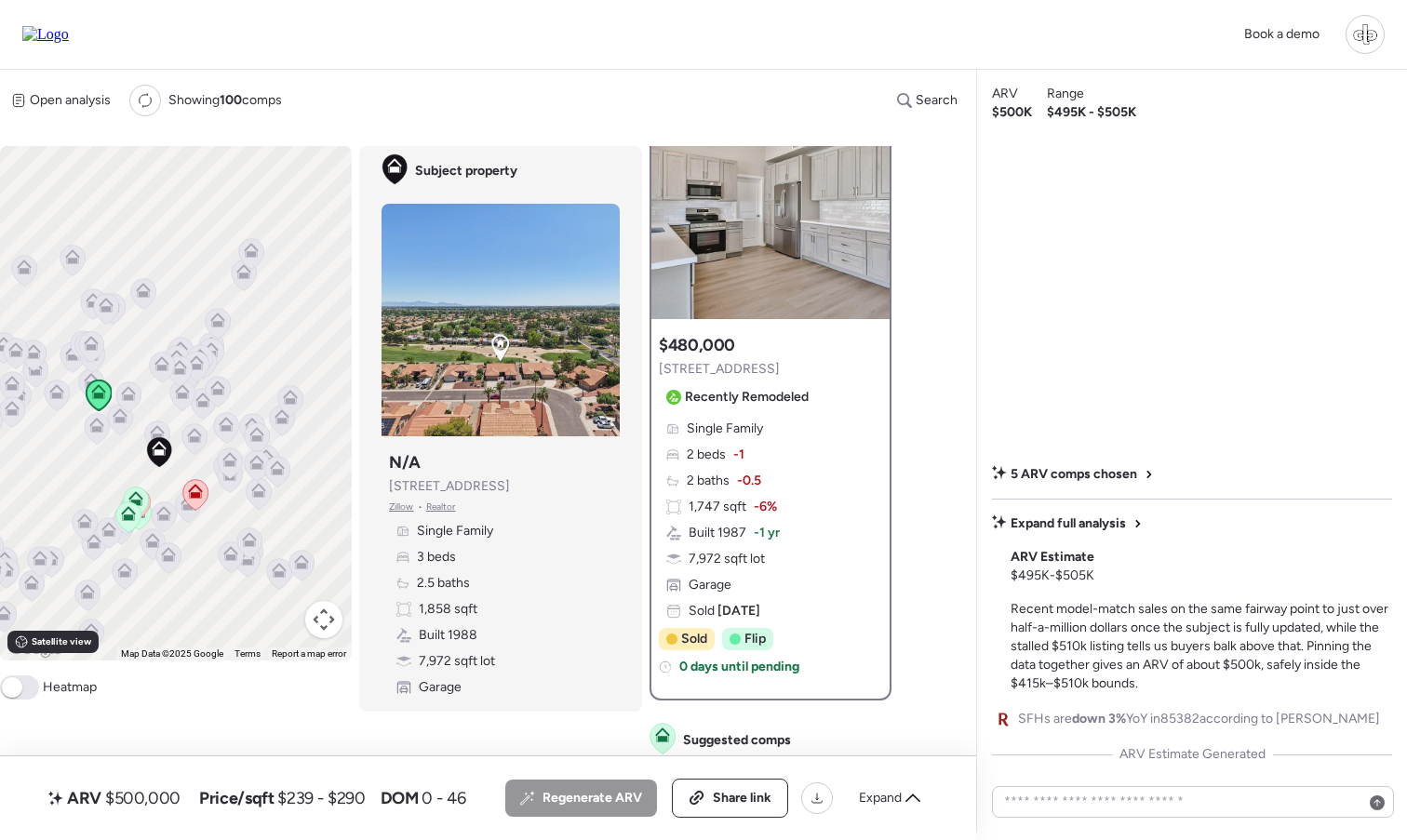 click on "Price/sqft" at bounding box center [236, 798] 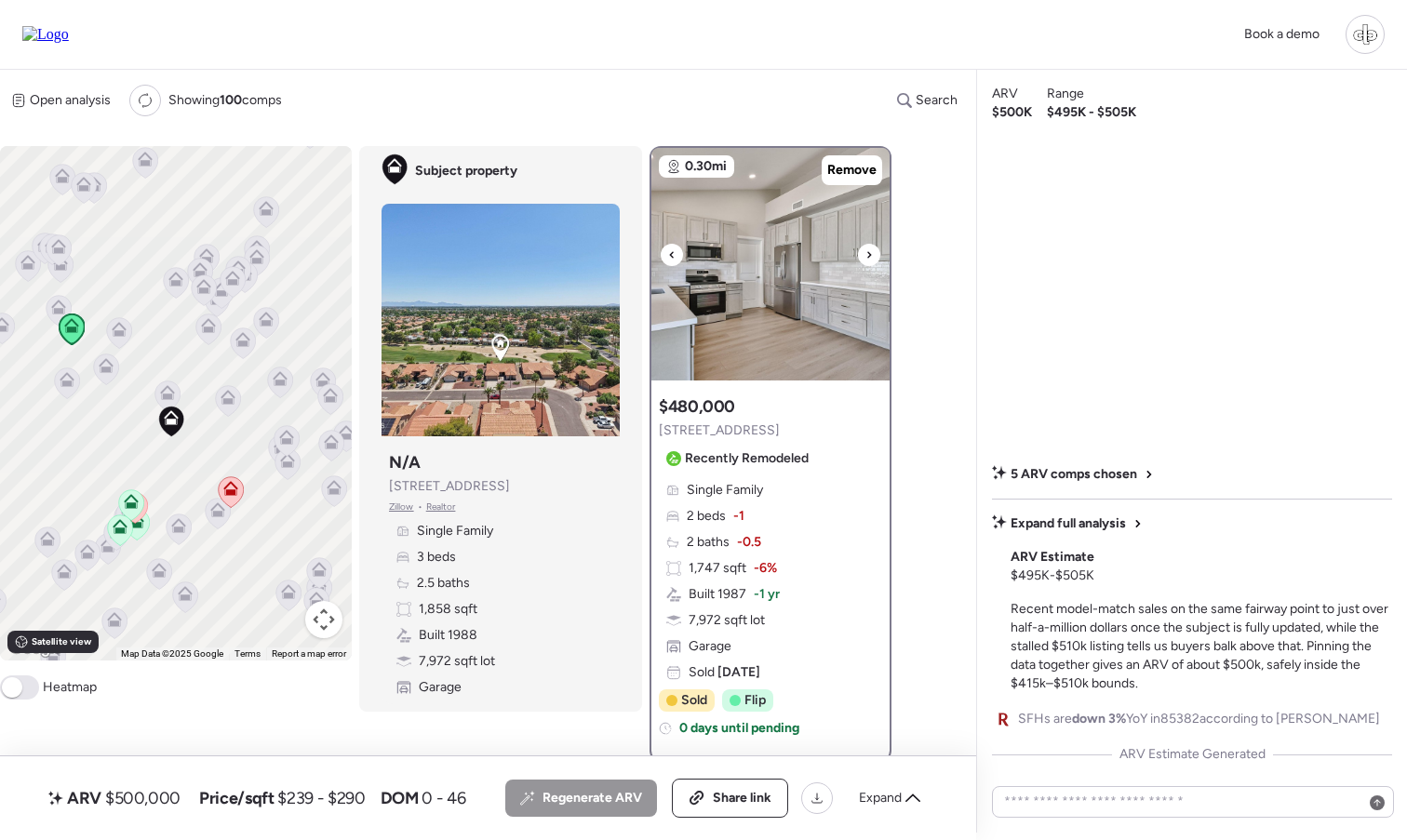 scroll, scrollTop: 0, scrollLeft: 0, axis: both 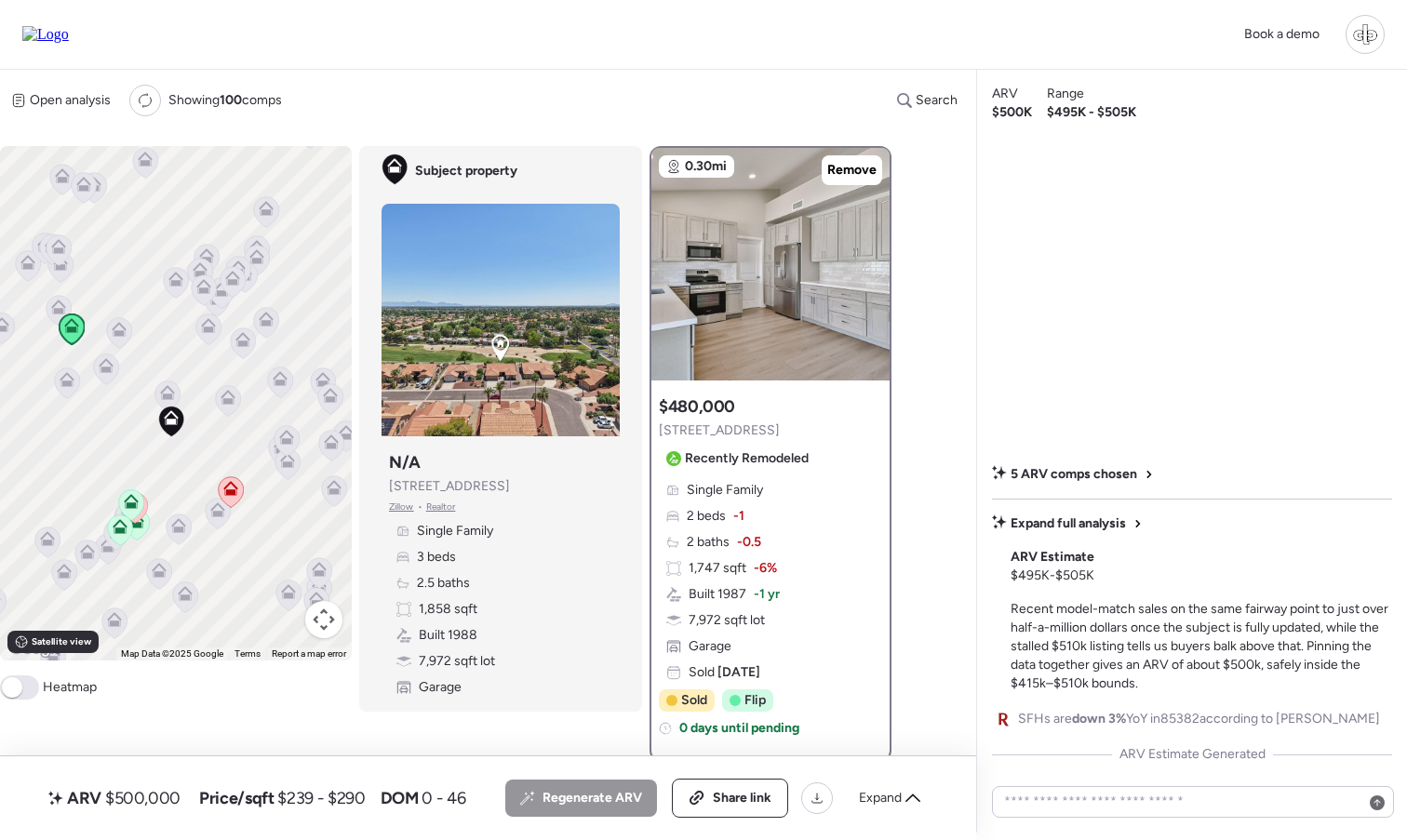 click 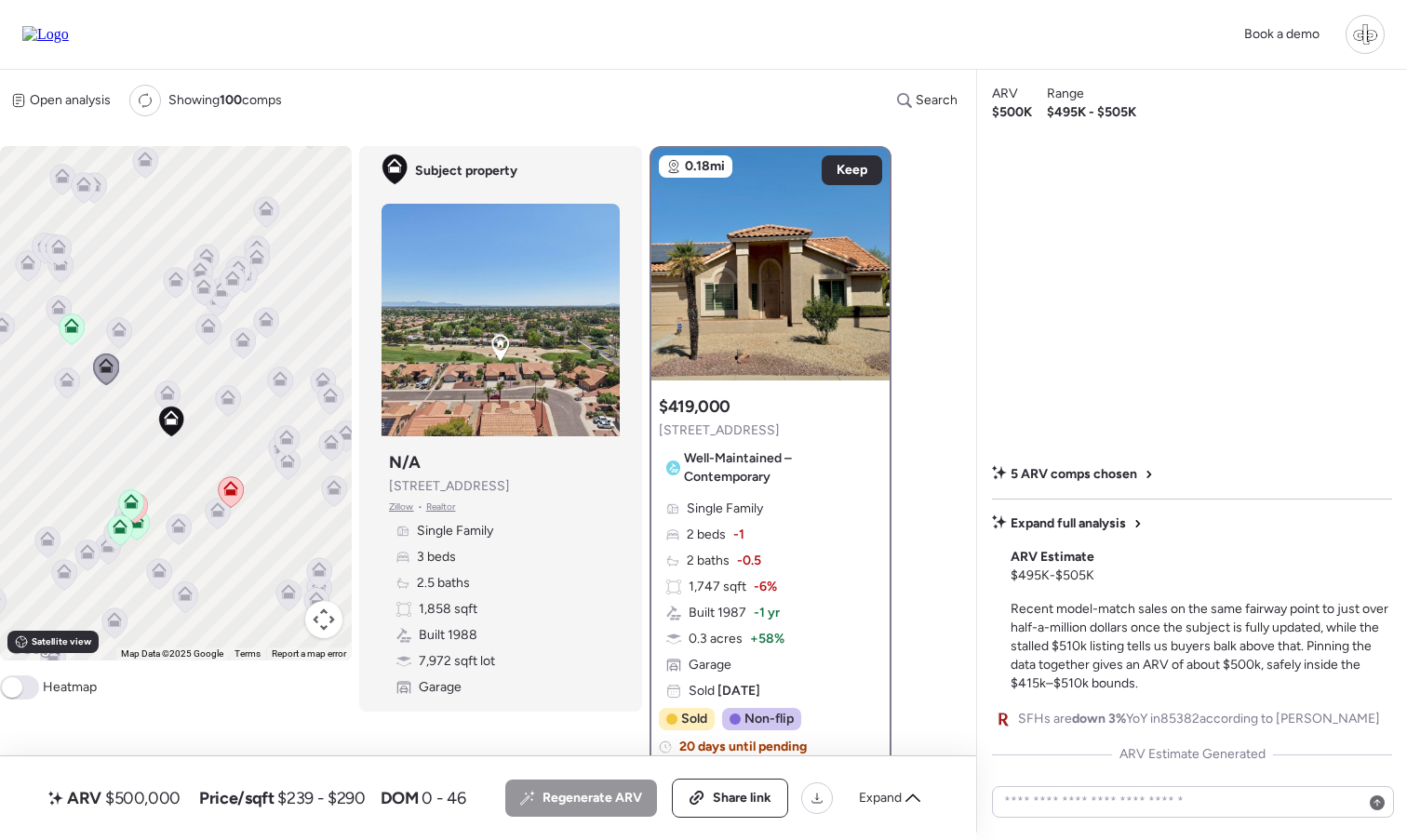 click 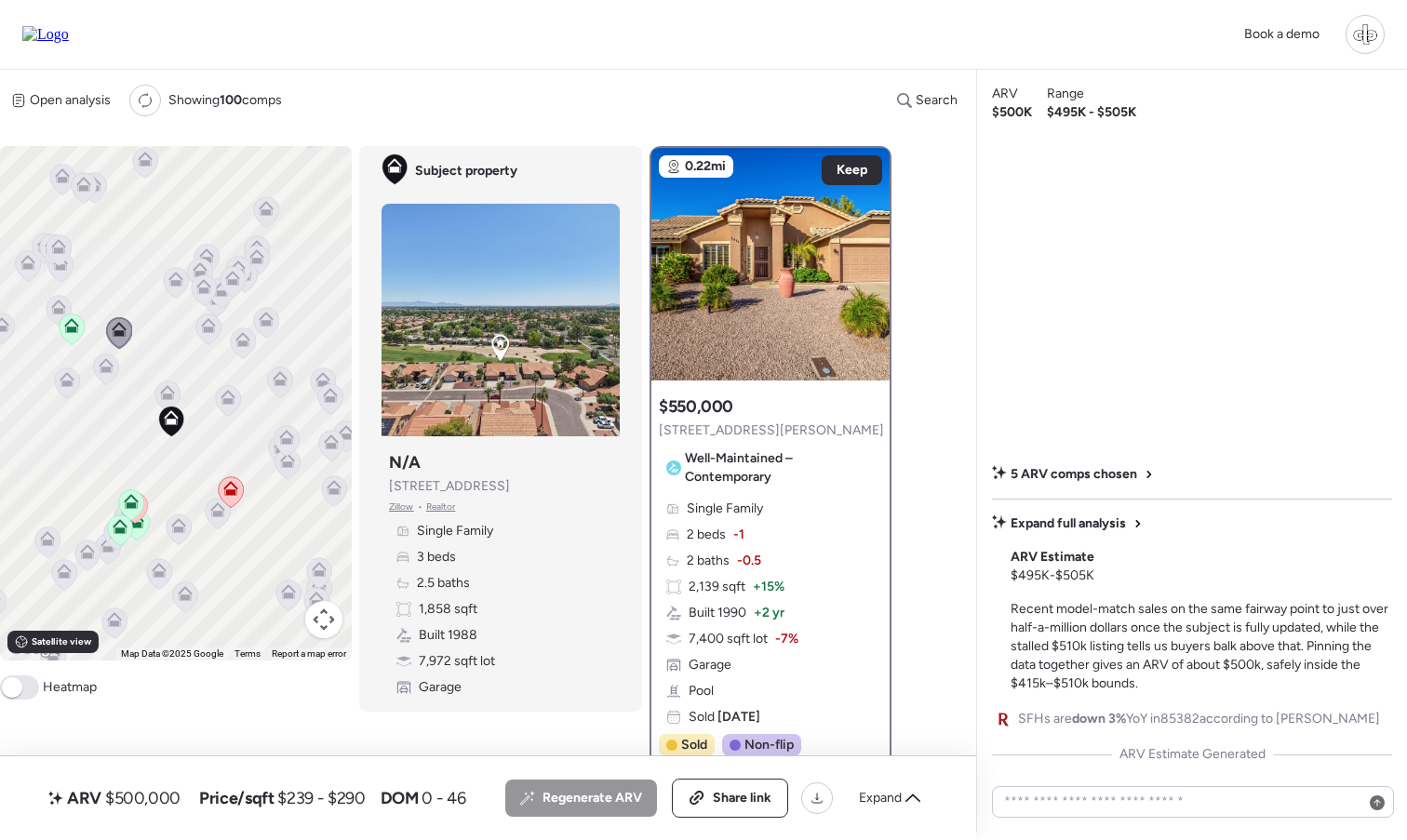 click 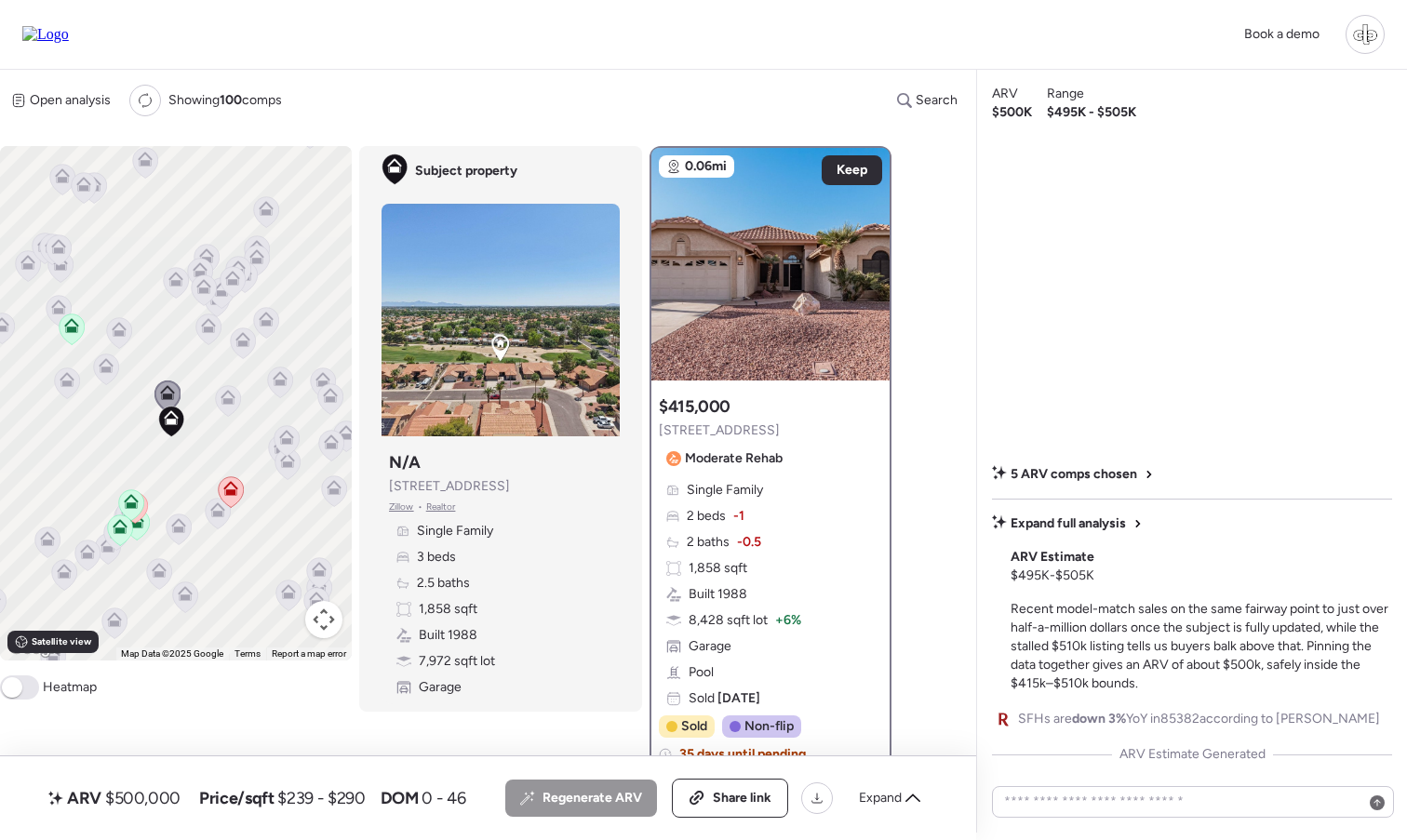 click 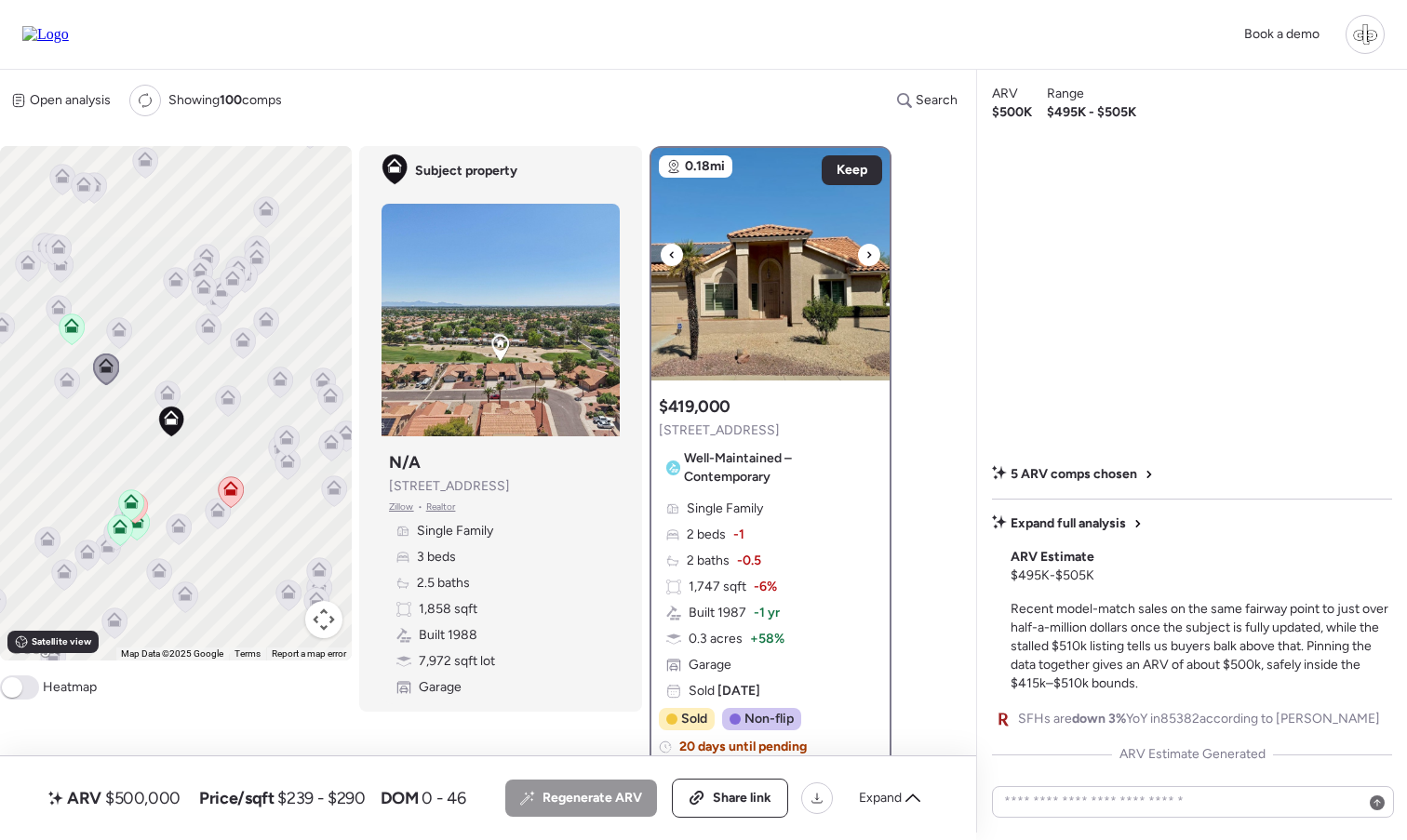 click at bounding box center (770, 264) 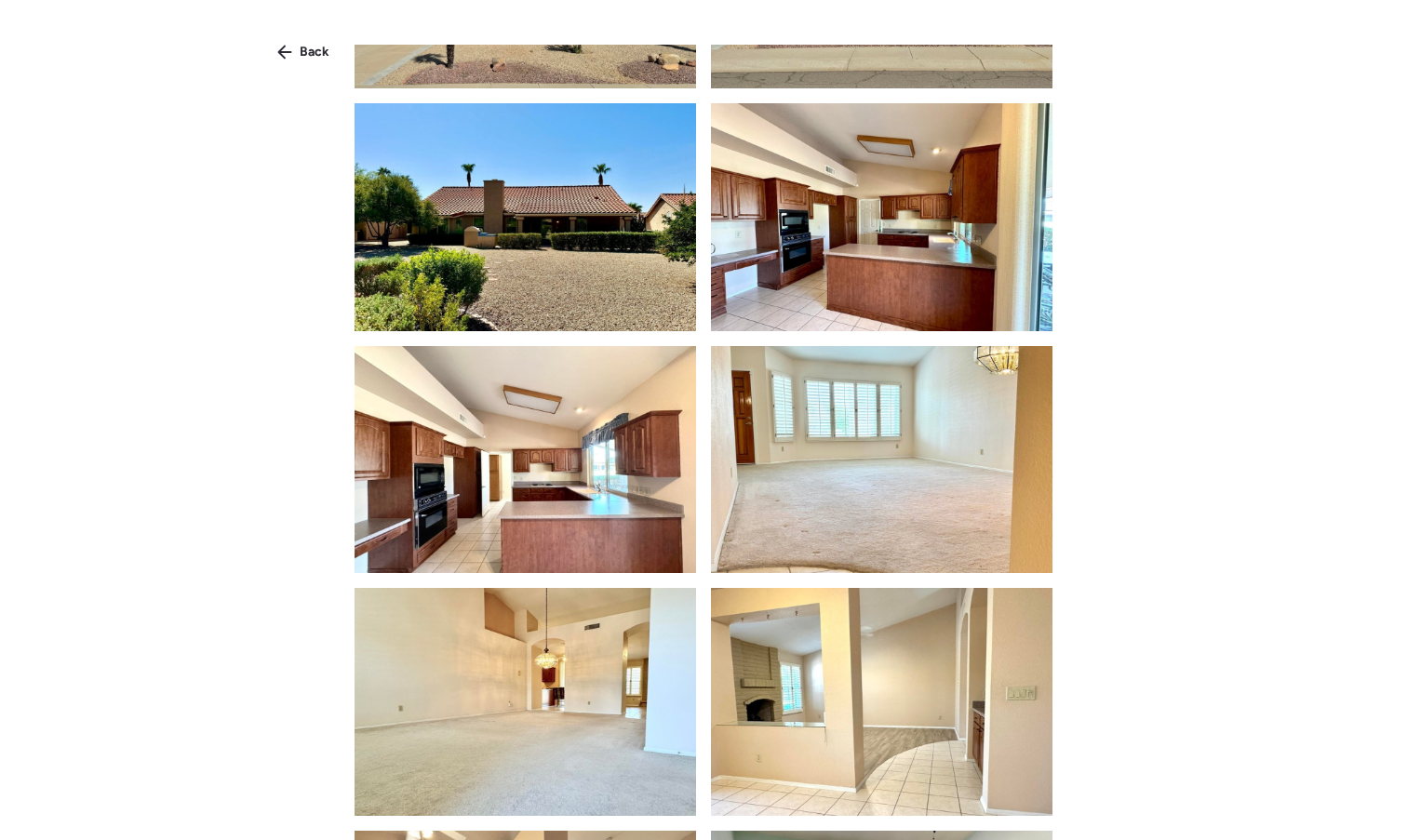 scroll, scrollTop: 210, scrollLeft: 0, axis: vertical 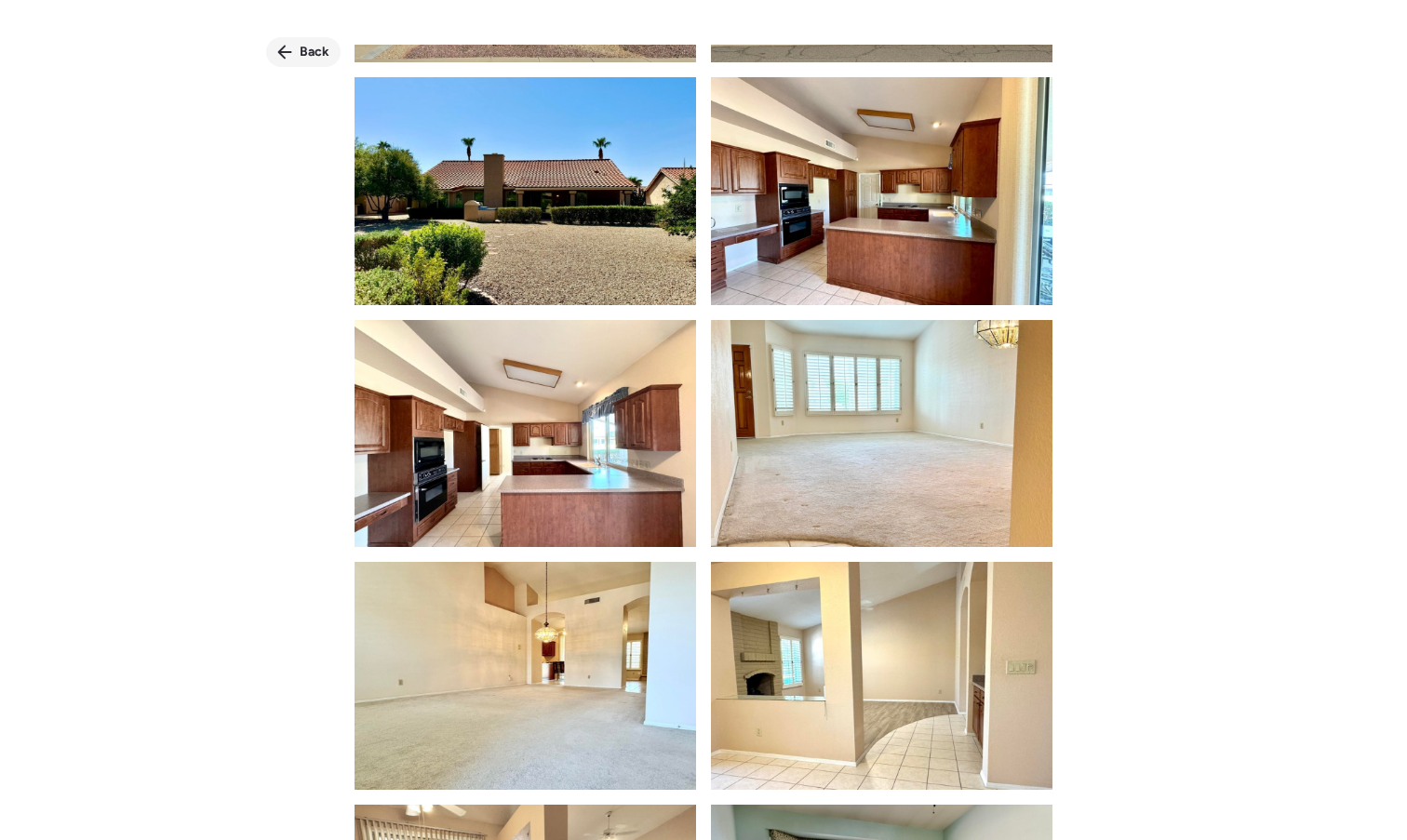 click on "Back" at bounding box center [315, 52] 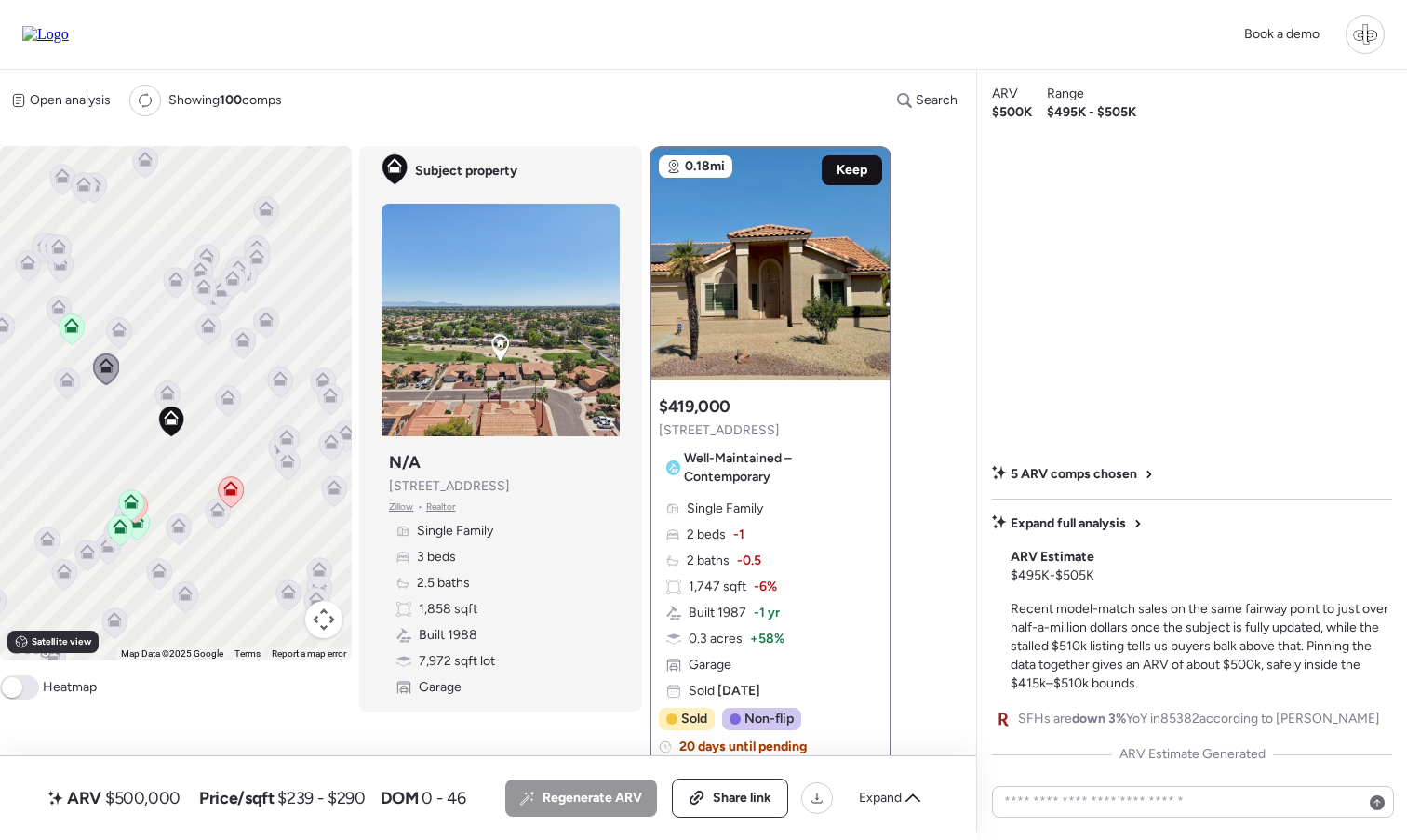 click on "Keep" at bounding box center [851, 170] 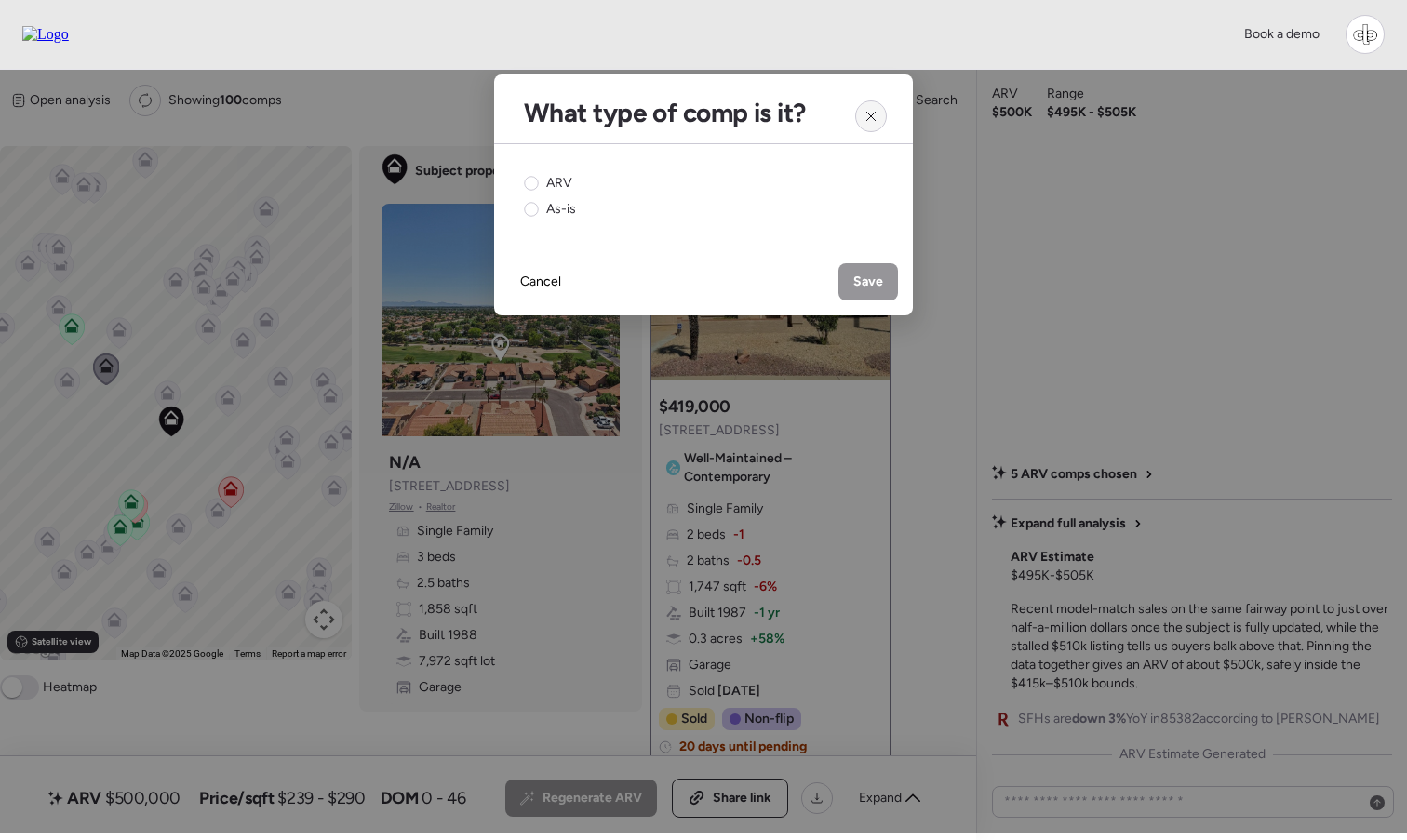 click 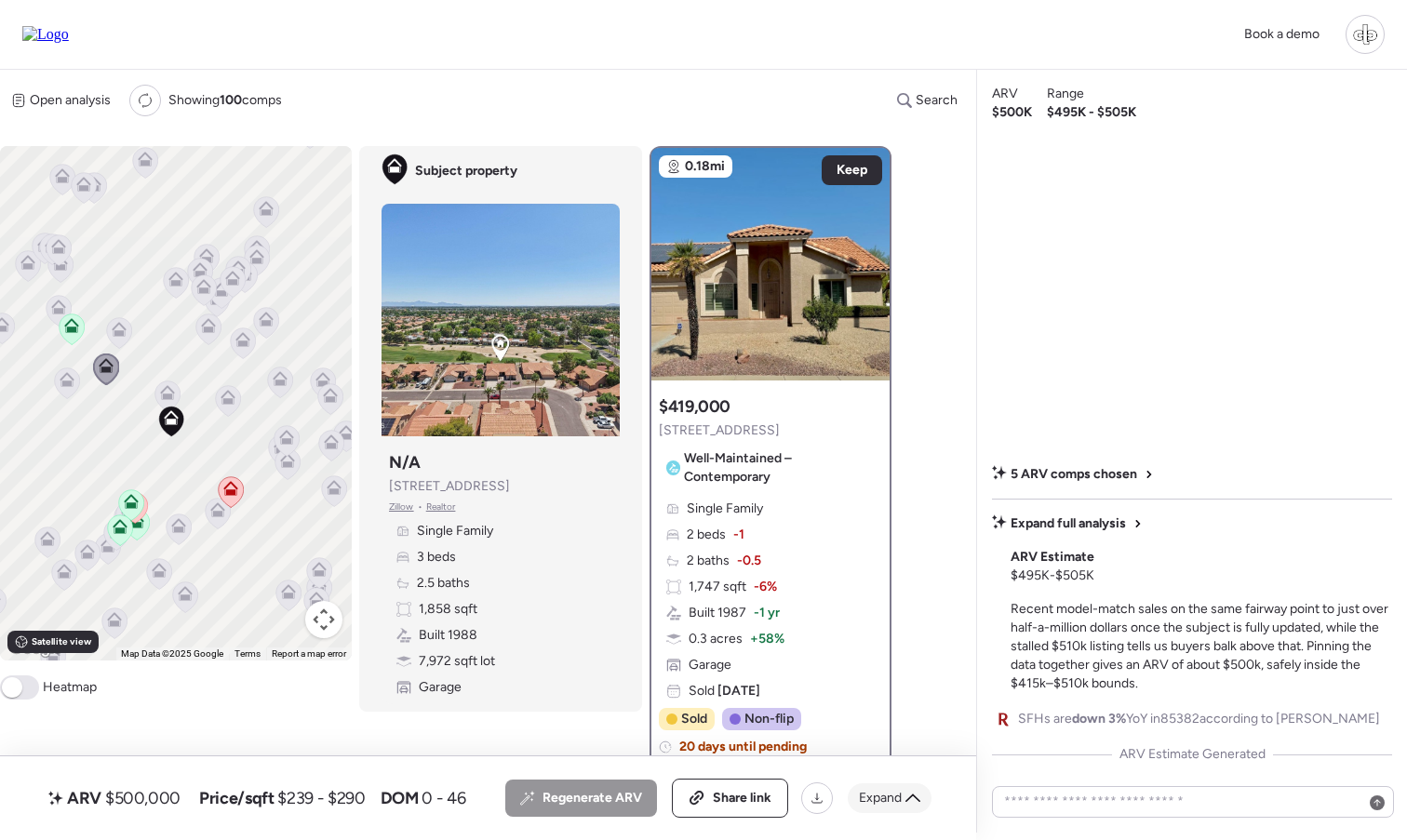 click on "Expand" at bounding box center [880, 798] 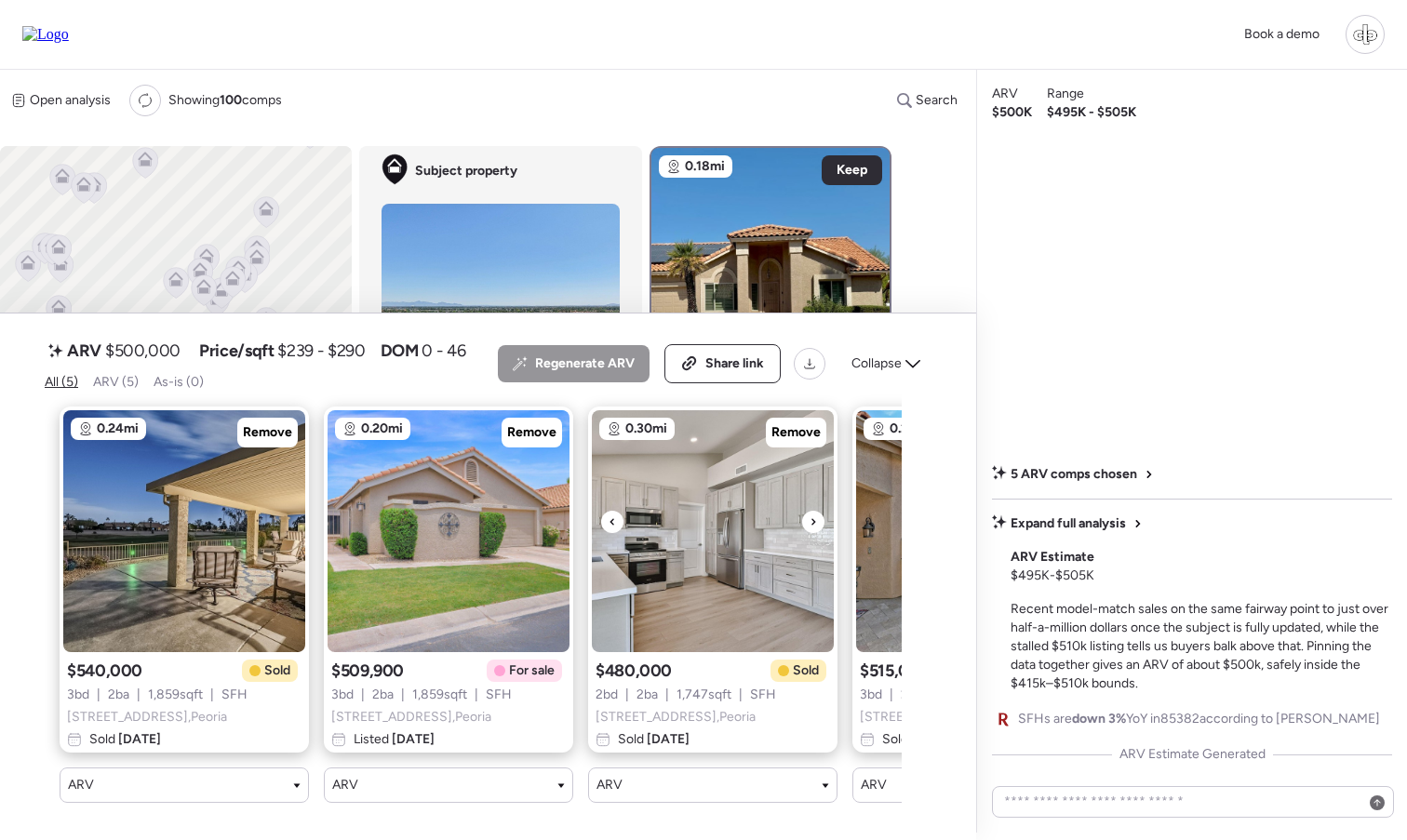 scroll, scrollTop: 0, scrollLeft: 0, axis: both 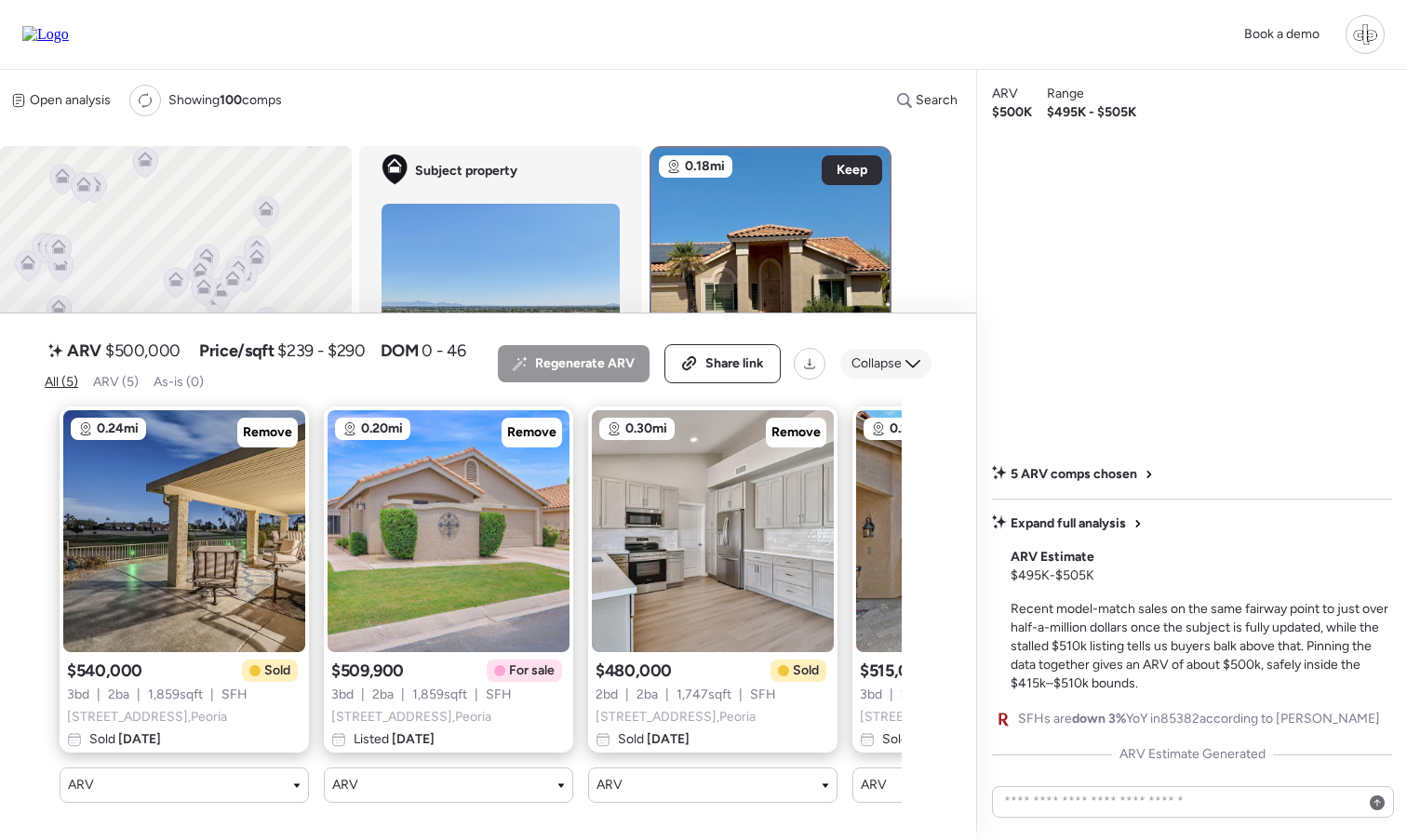 click on "Collapse" at bounding box center (877, 364) 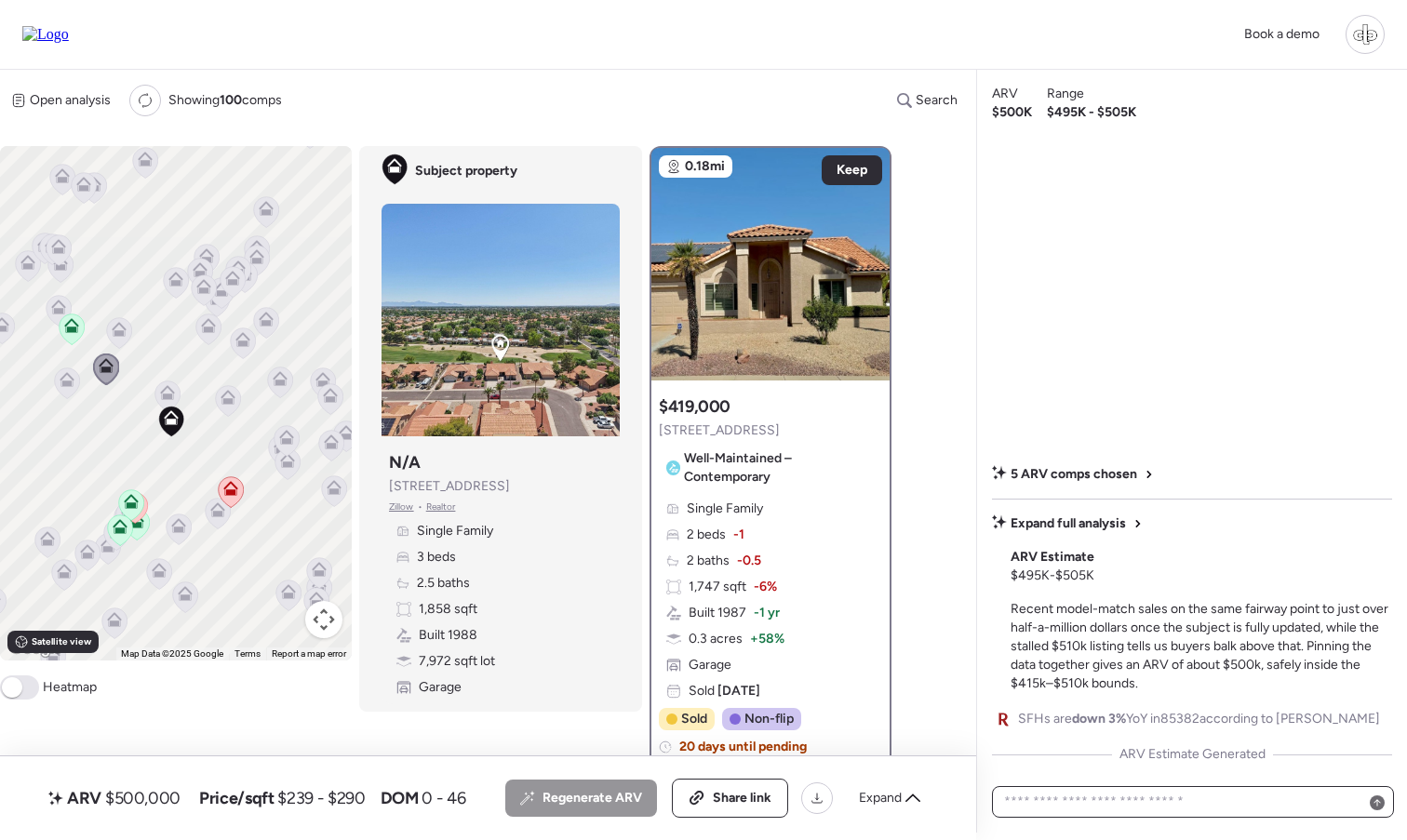 click at bounding box center (1193, 802) 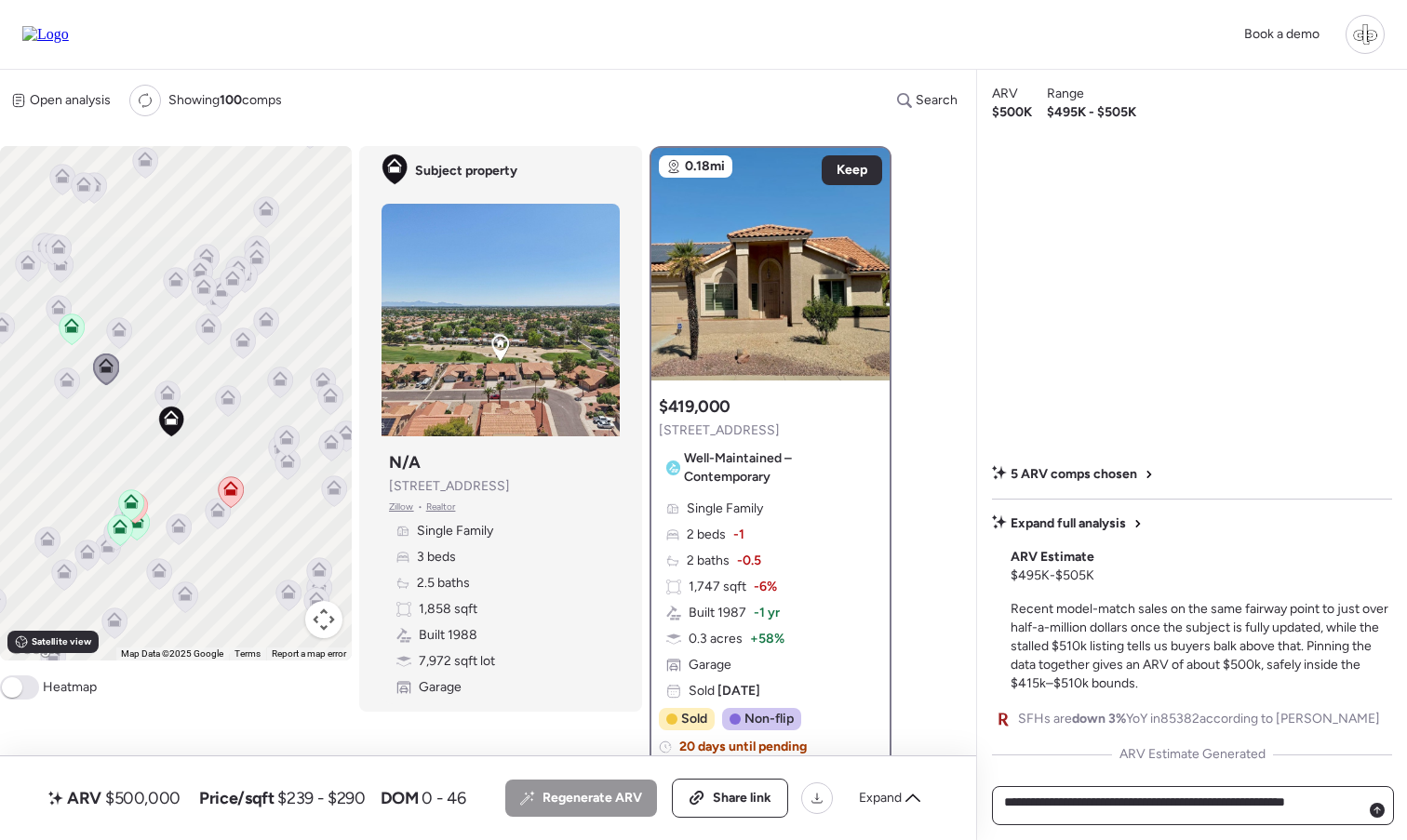 type on "**********" 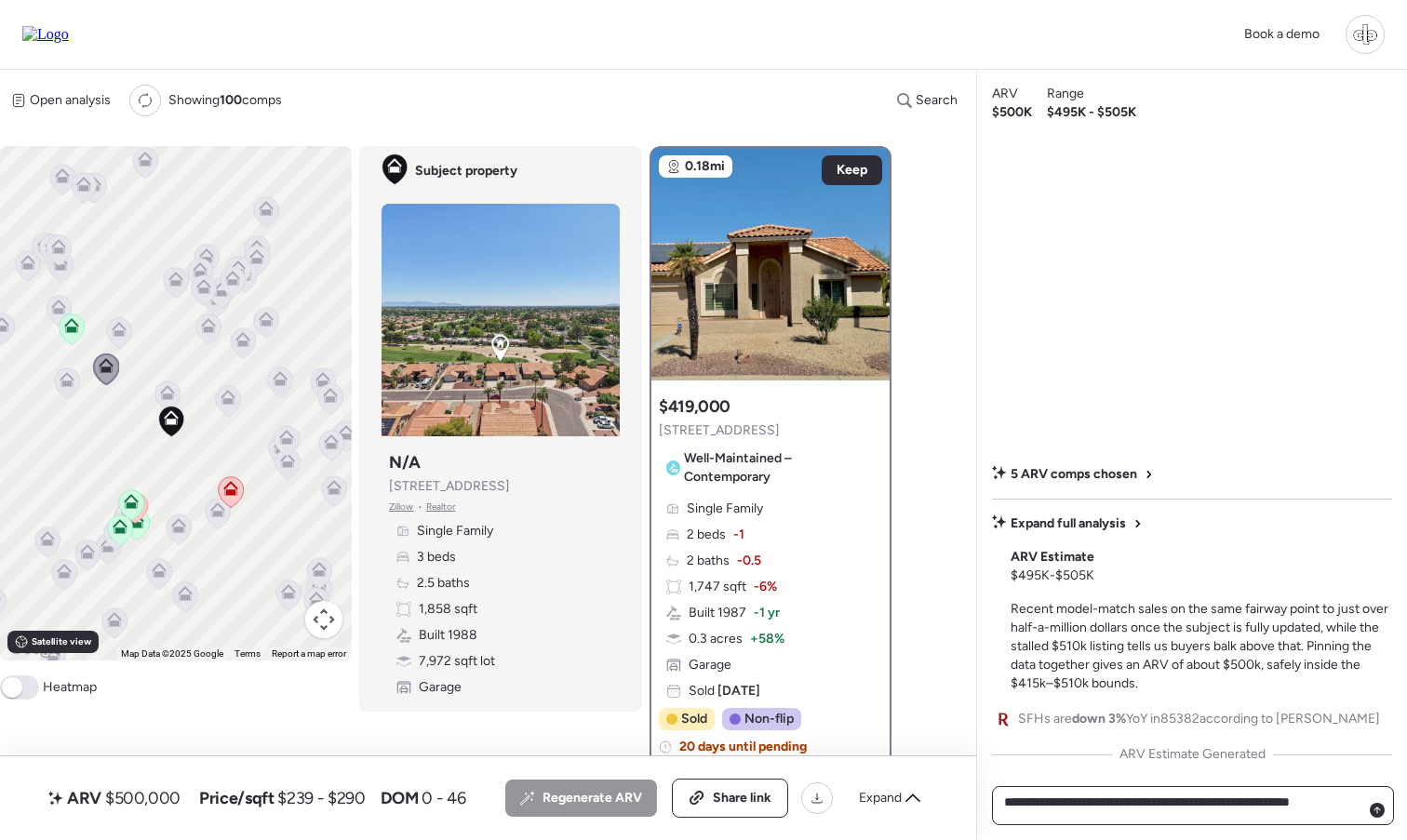 type 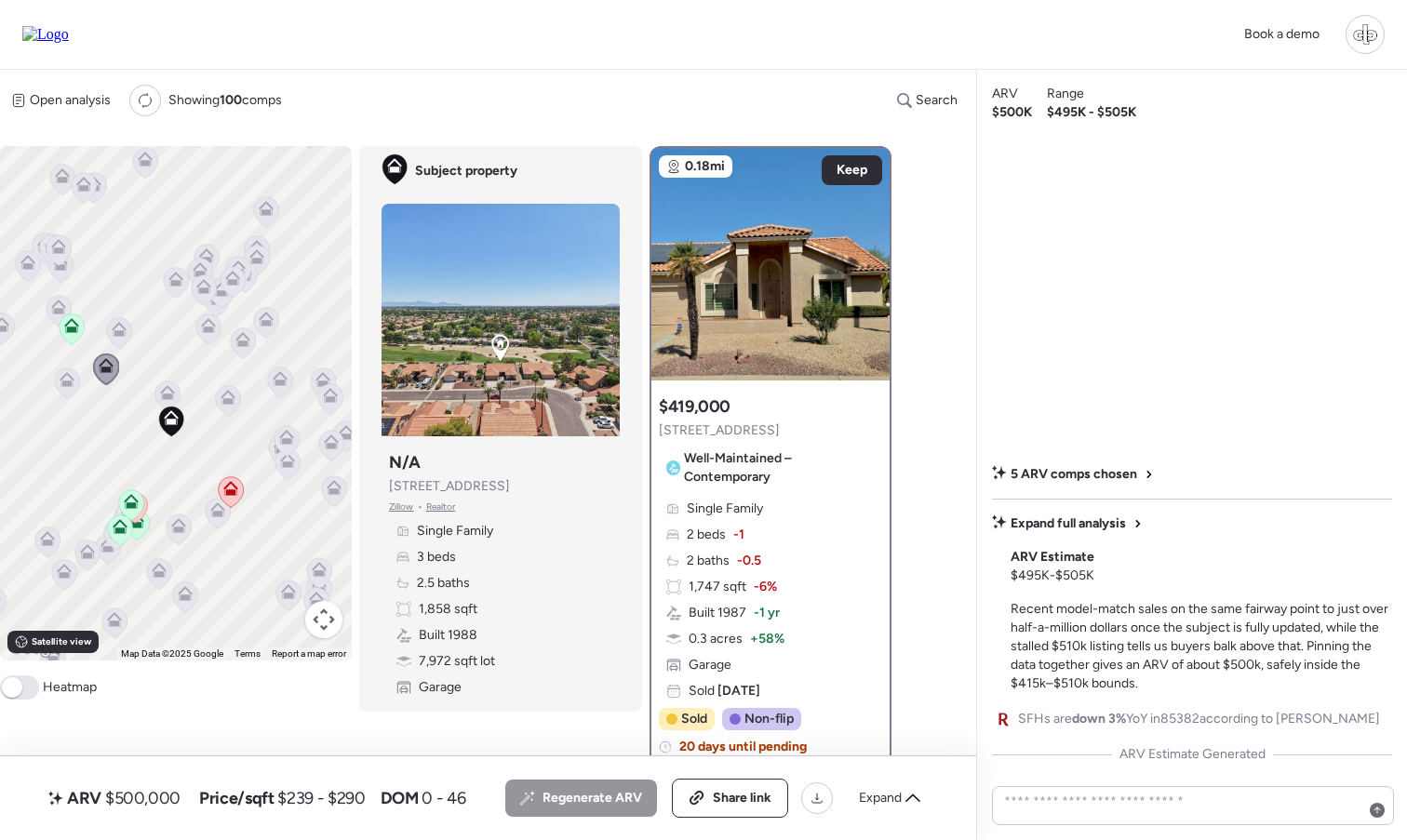 click on "5 ARV comps chosen Expand full analysis ARV Estimate $495K  -  $505K Recent model-match sales on the same fairway point to just over half-a-million dollars once the subject is fully updated, while the stalled $510k listing tells us buyers balk above that. Pinning the data together gives an ARV of about $500k, safely inside the $415k–$510k bounds. SFHs are  down   3%  YoY in  85382  according to [PERSON_NAME] ARV Estimate Generated" at bounding box center (1192, 450) 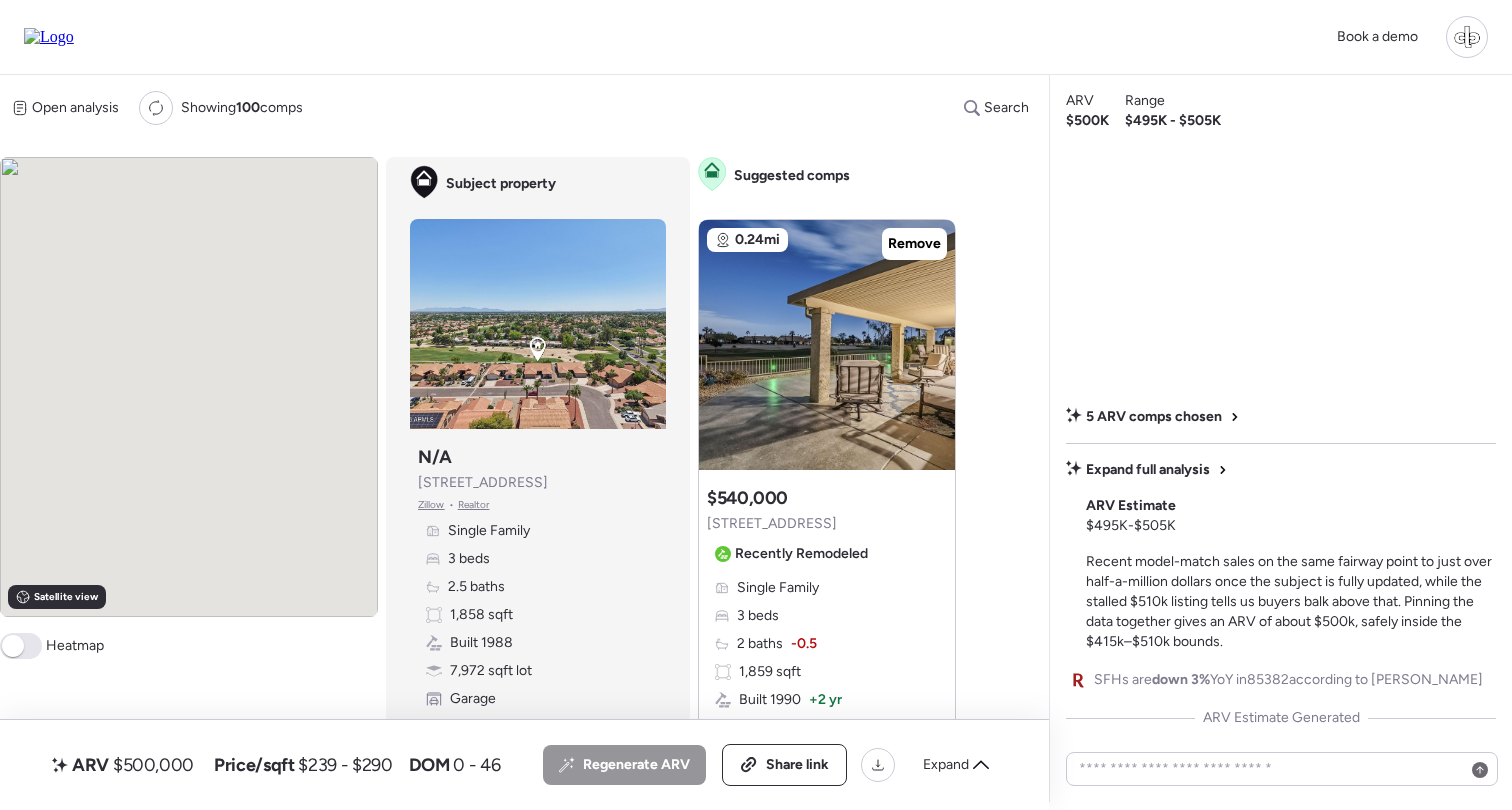 scroll, scrollTop: 0, scrollLeft: 0, axis: both 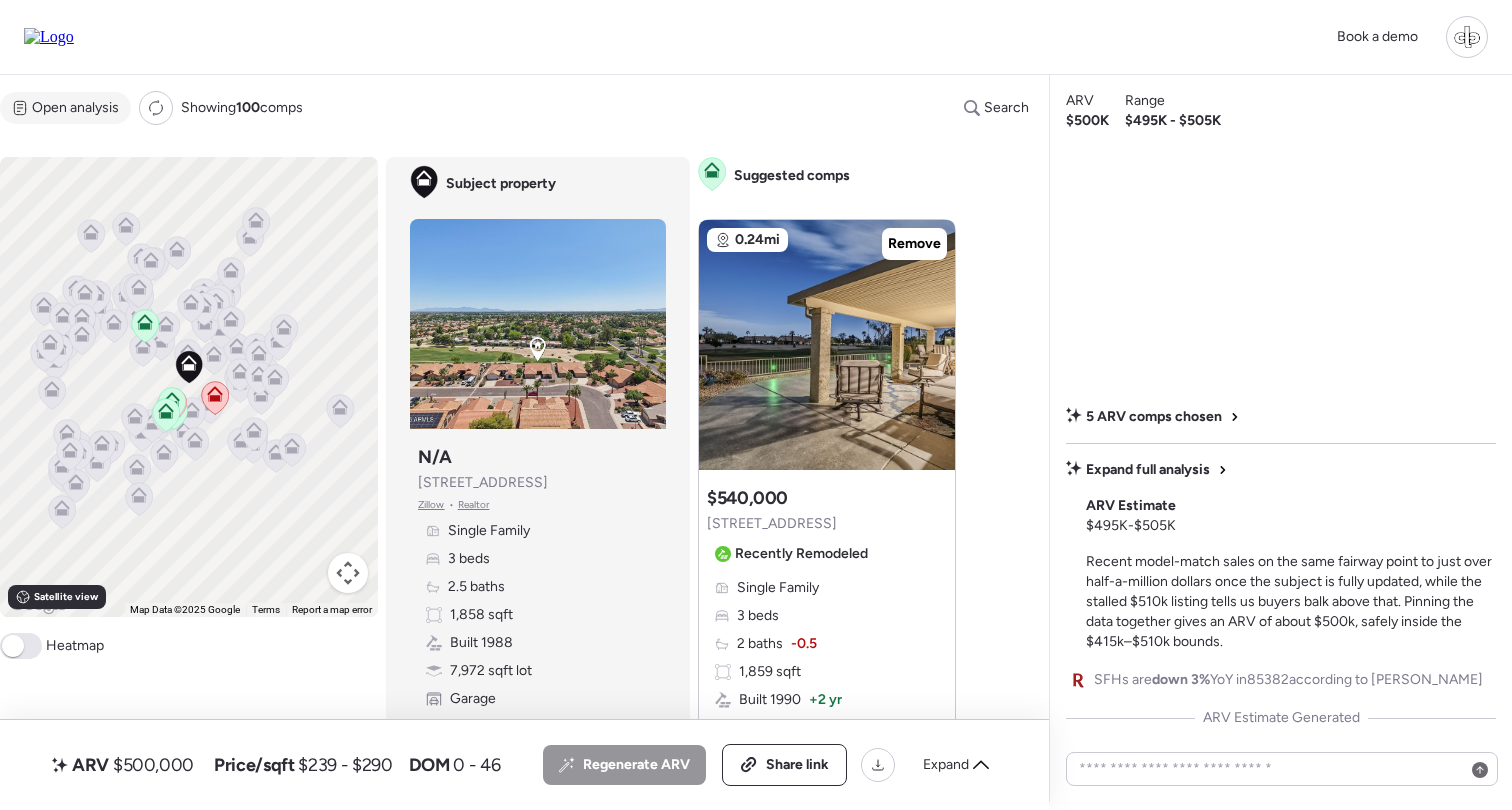 click on "Open analysis" at bounding box center (75, 108) 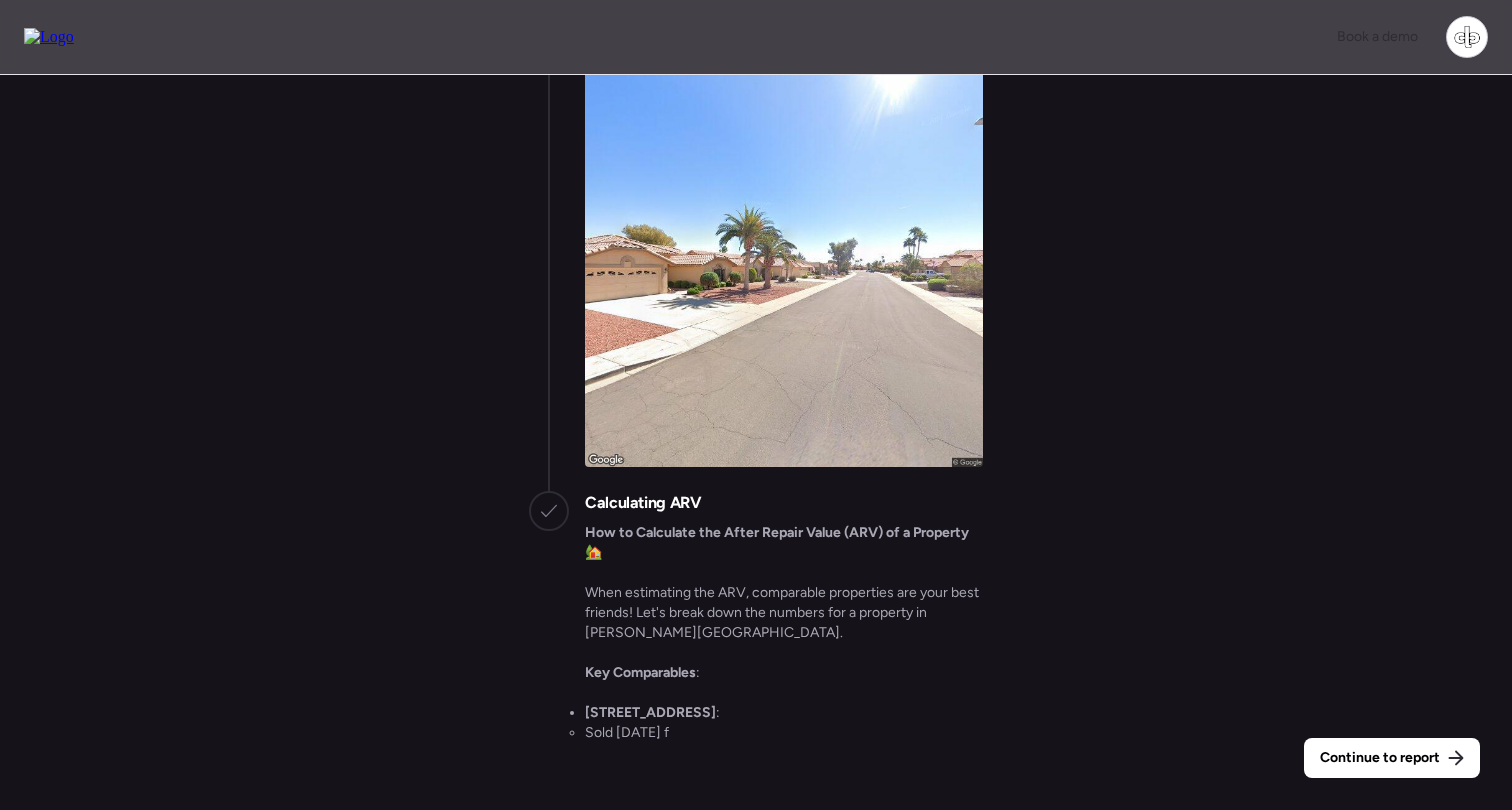 scroll, scrollTop: 0, scrollLeft: 0, axis: both 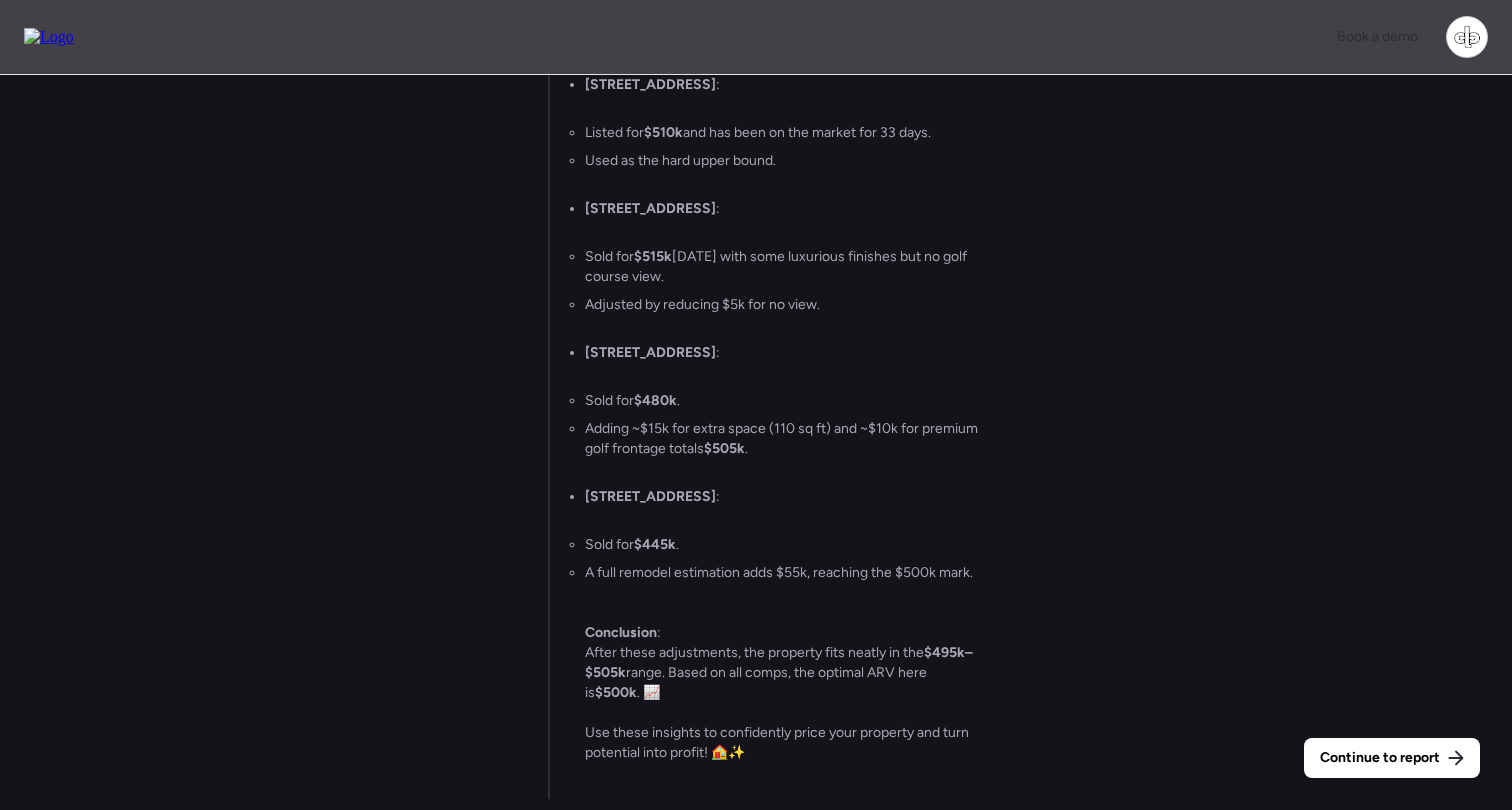 click on "Continue to report Gathering all comps... I found 100 possible comps near 9263 W Oraibi Dr, Peoria, AZ 85382
Getting Redfin market data... SFHs are  down 3%  YoY in 85382 according to Redfin
Getting US Census Bureau data... 9263 W Oraibi Dr is in an area with:
Median Household Income:  $64K
Employment Rate:  99.6%
Population Growth:  4.6%
Analyzing subject's curb appeal... 🌴 High – Surrounding homes display uniform desert-friendly landscaping, tidy driveways and fresh stucco, signaling pride of ownership. Subject property (and both immediate neighbors) back directly to a golf-course fairway, a premium view/quiet-space driver. Minor negative: asphalt shows alligator cracking along the street, but no major potholes; otherwise few visible risks or nuisances.
Running market analysis... Unique Market
Westbrook Village premiums stem from fairway frontage and resort-level 55+ amenities, so price isn’t just about square footage and condition.
We tossed three comps:" at bounding box center (756, 445) 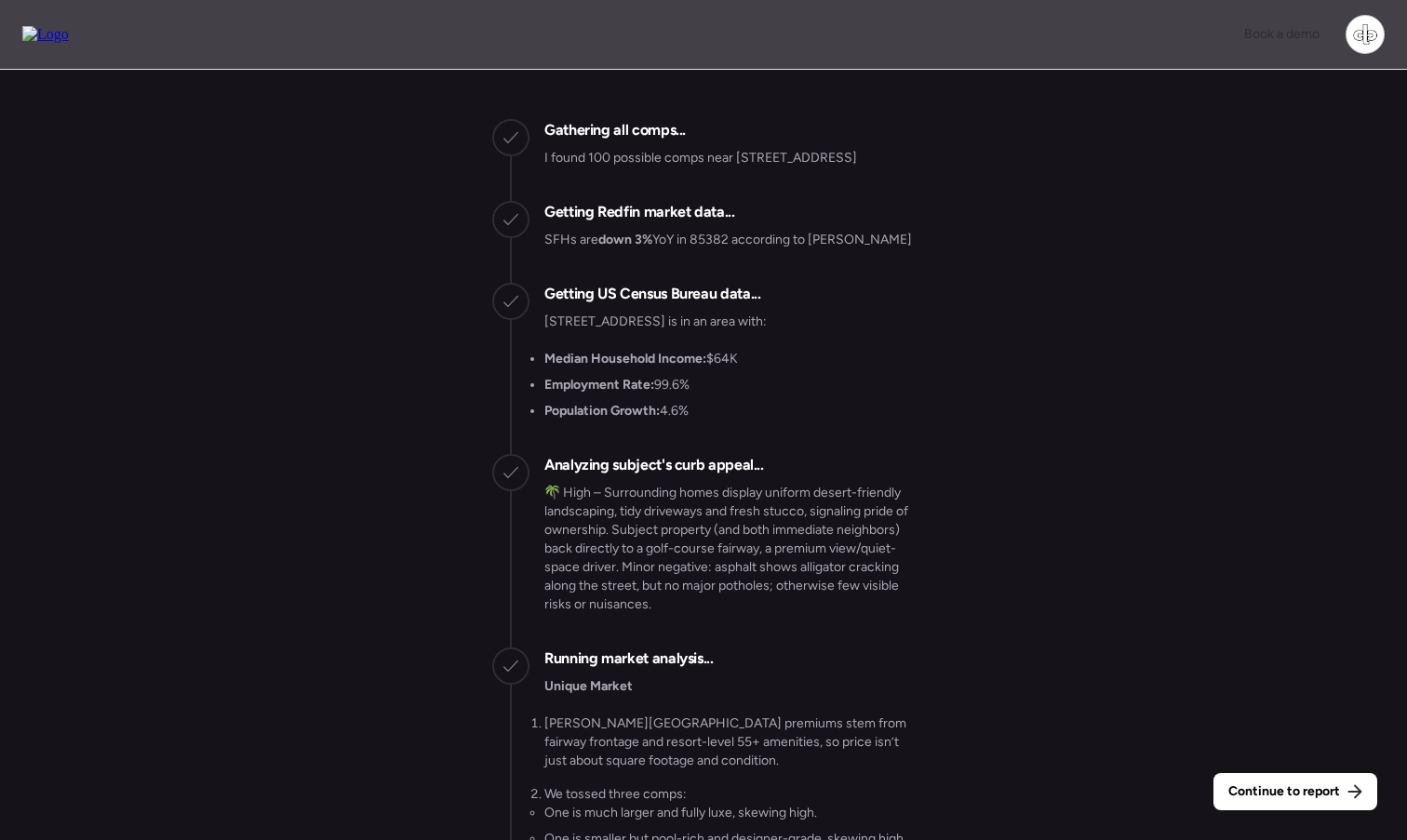 scroll, scrollTop: -3285, scrollLeft: 0, axis: vertical 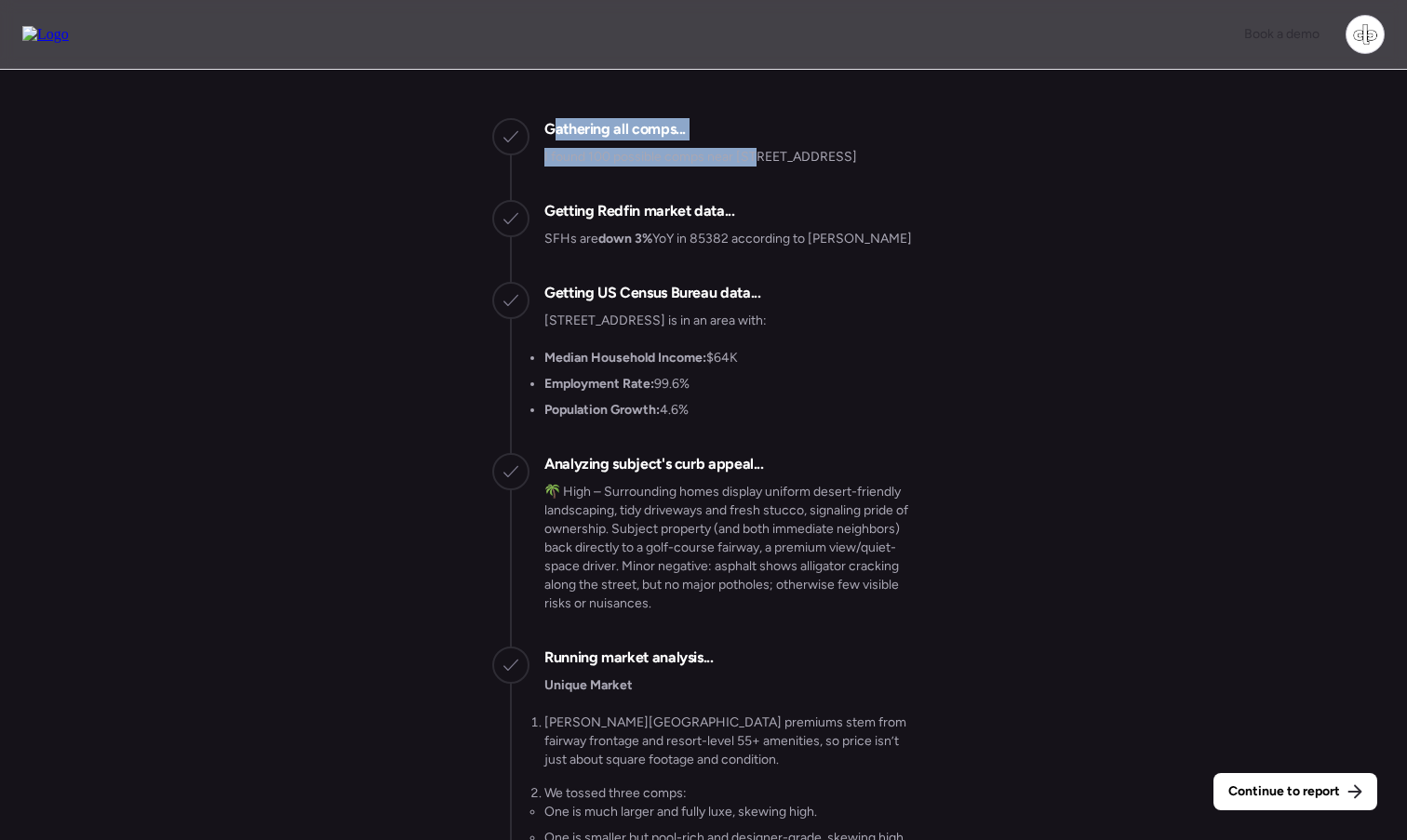 drag, startPoint x: 553, startPoint y: 111, endPoint x: 759, endPoint y: 135, distance: 207.39335 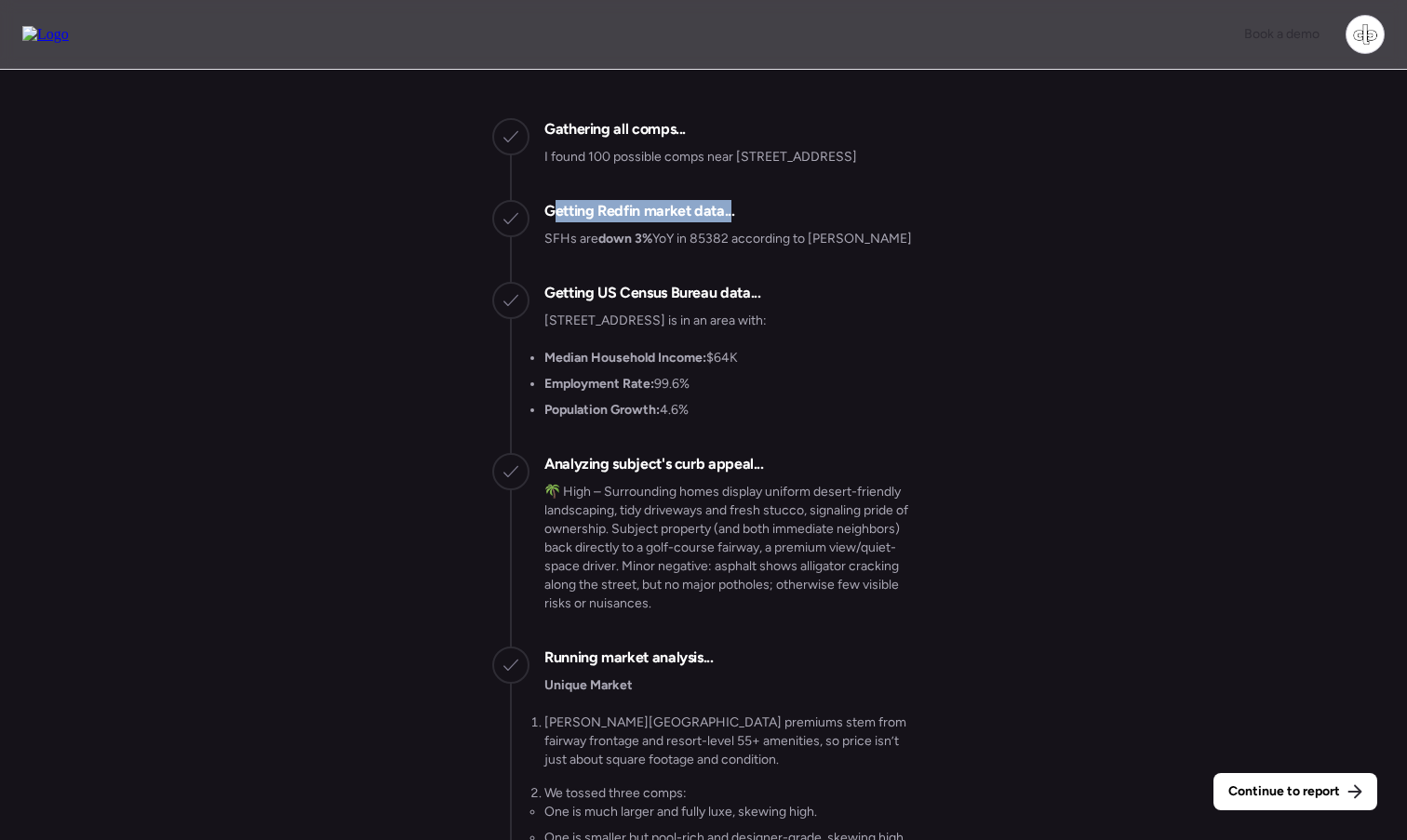 drag, startPoint x: 555, startPoint y: 208, endPoint x: 730, endPoint y: 208, distance: 175 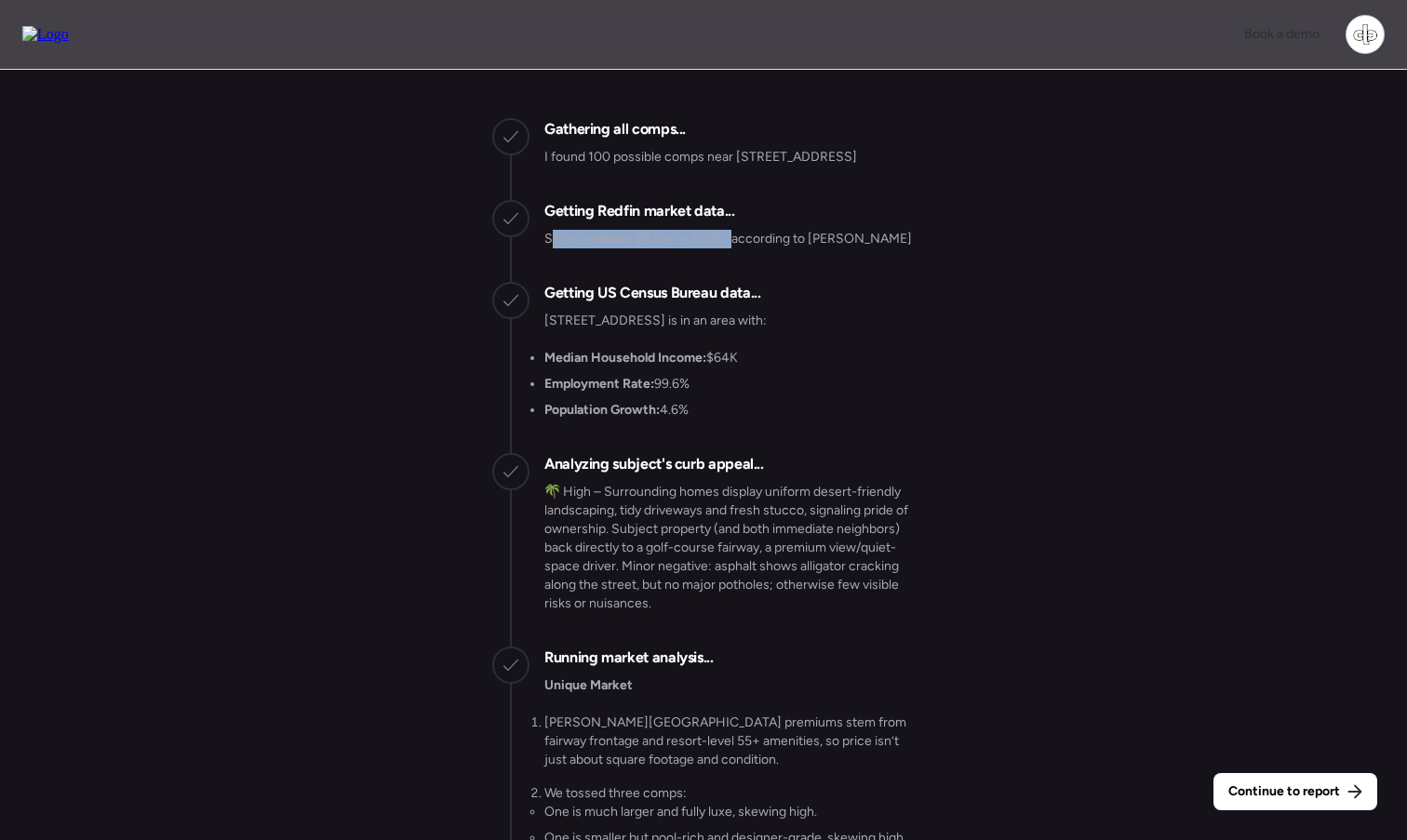 drag, startPoint x: 556, startPoint y: 240, endPoint x: 732, endPoint y: 234, distance: 176.10224 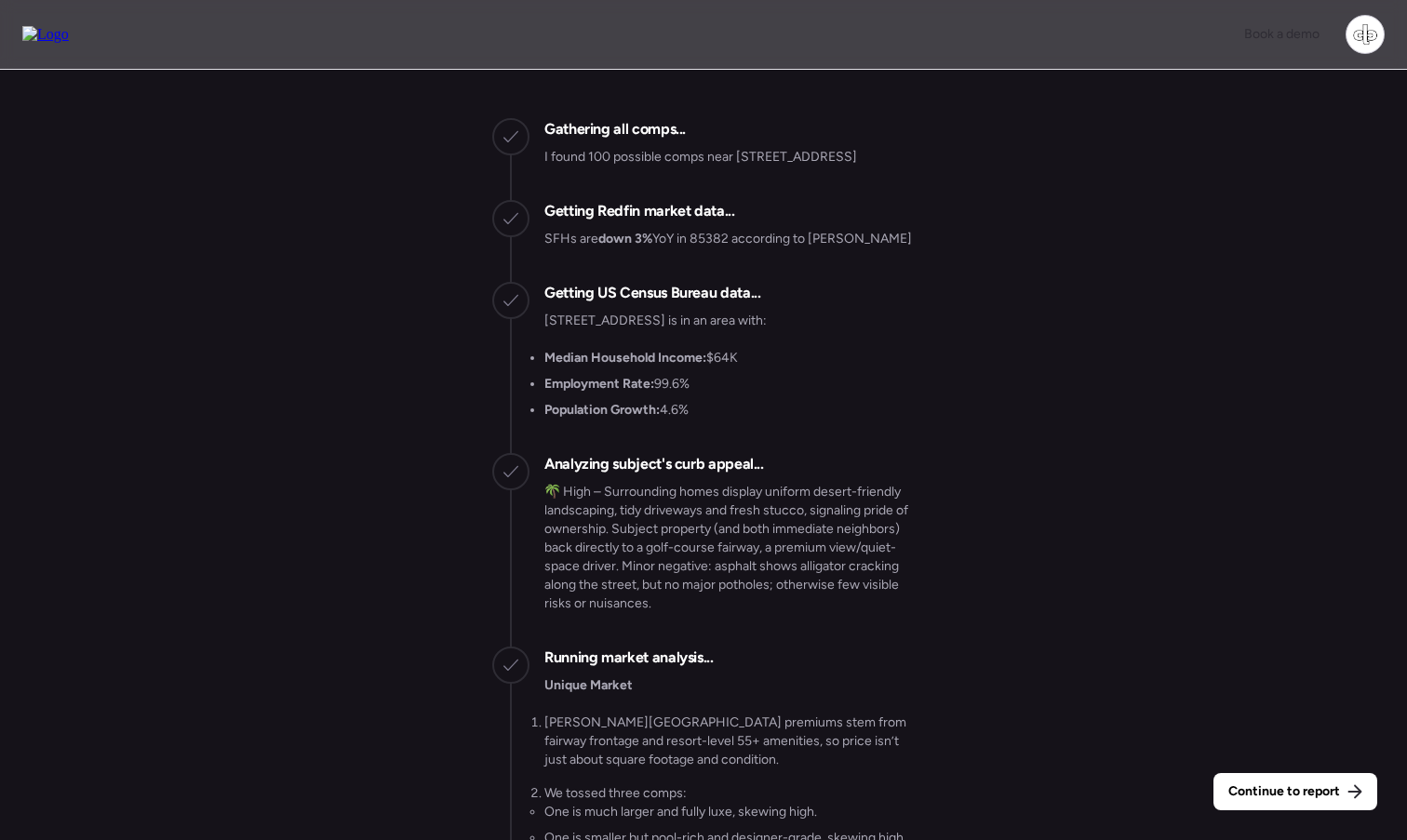 scroll, scrollTop: -3258, scrollLeft: 0, axis: vertical 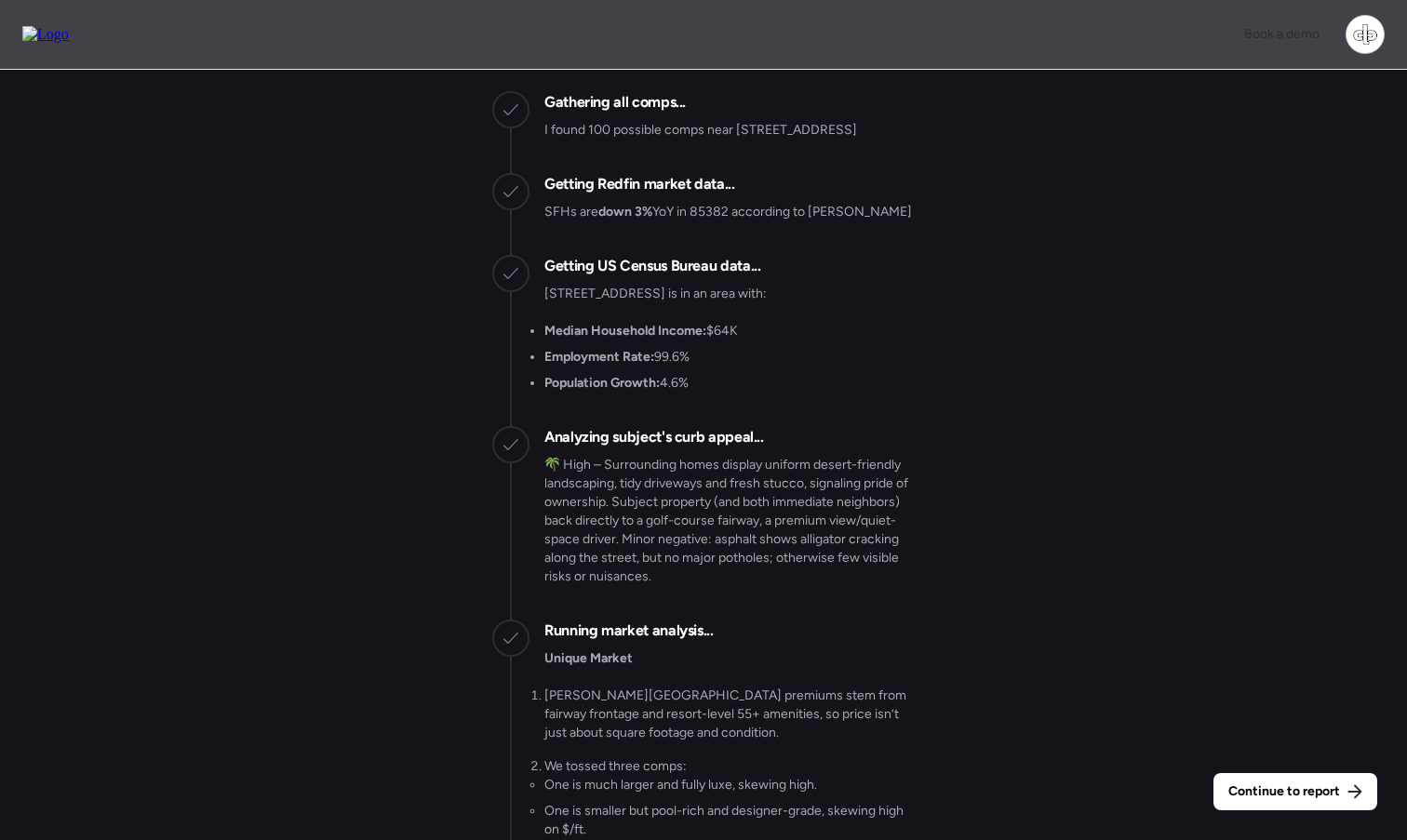 drag, startPoint x: 581, startPoint y: 326, endPoint x: 747, endPoint y: 327, distance: 166.00301 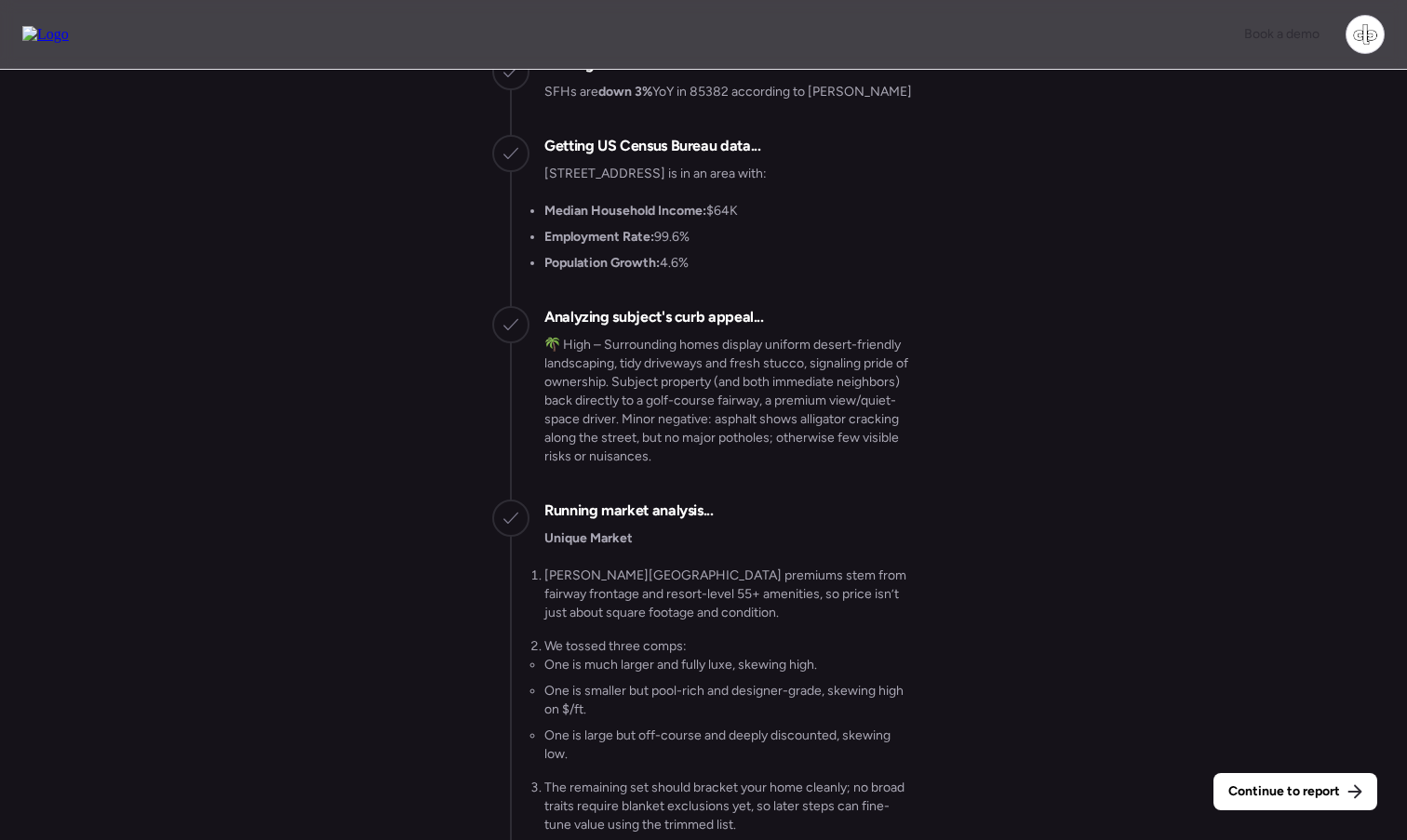 scroll, scrollTop: -3137, scrollLeft: 0, axis: vertical 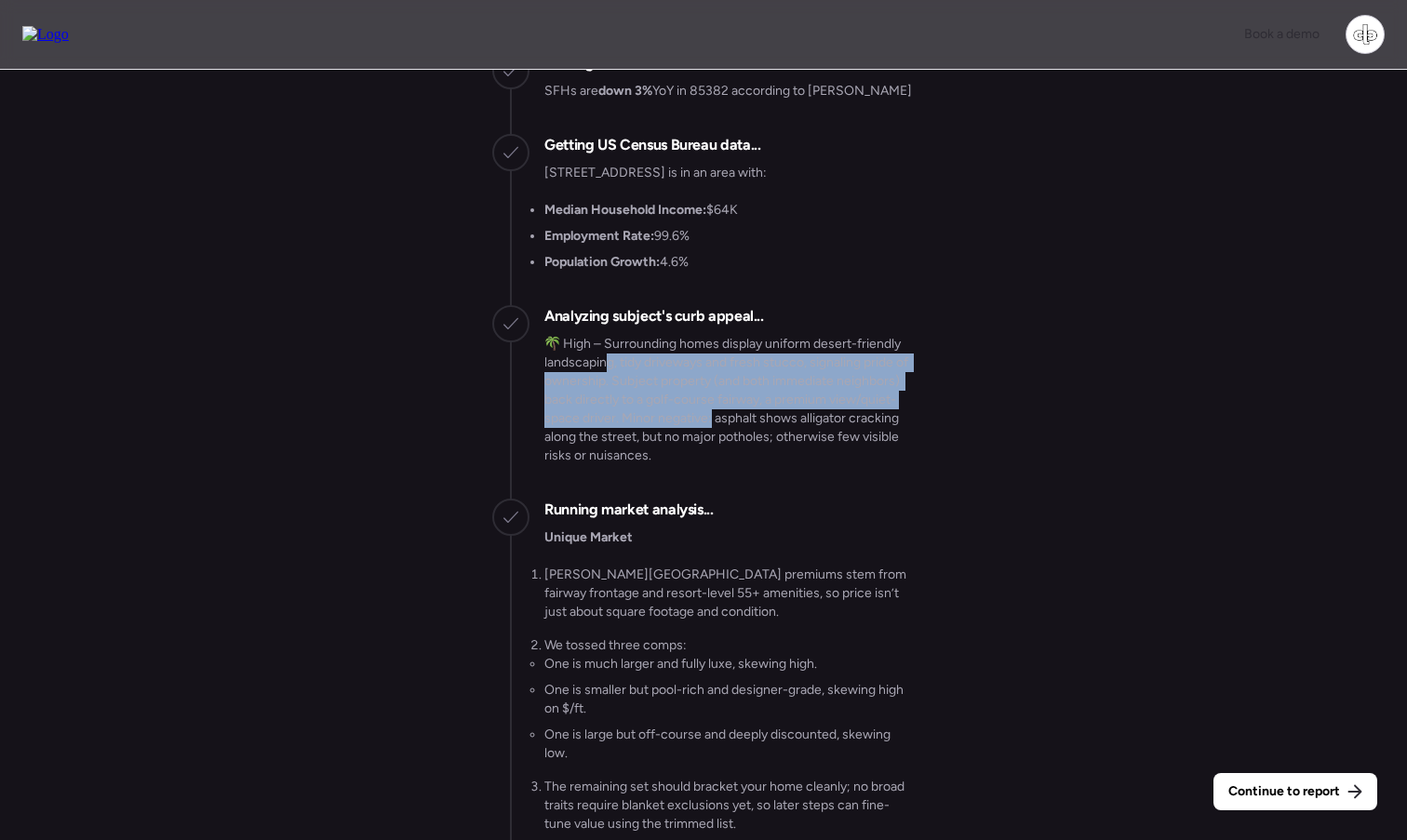 drag, startPoint x: 609, startPoint y: 356, endPoint x: 712, endPoint y: 421, distance: 121.7949 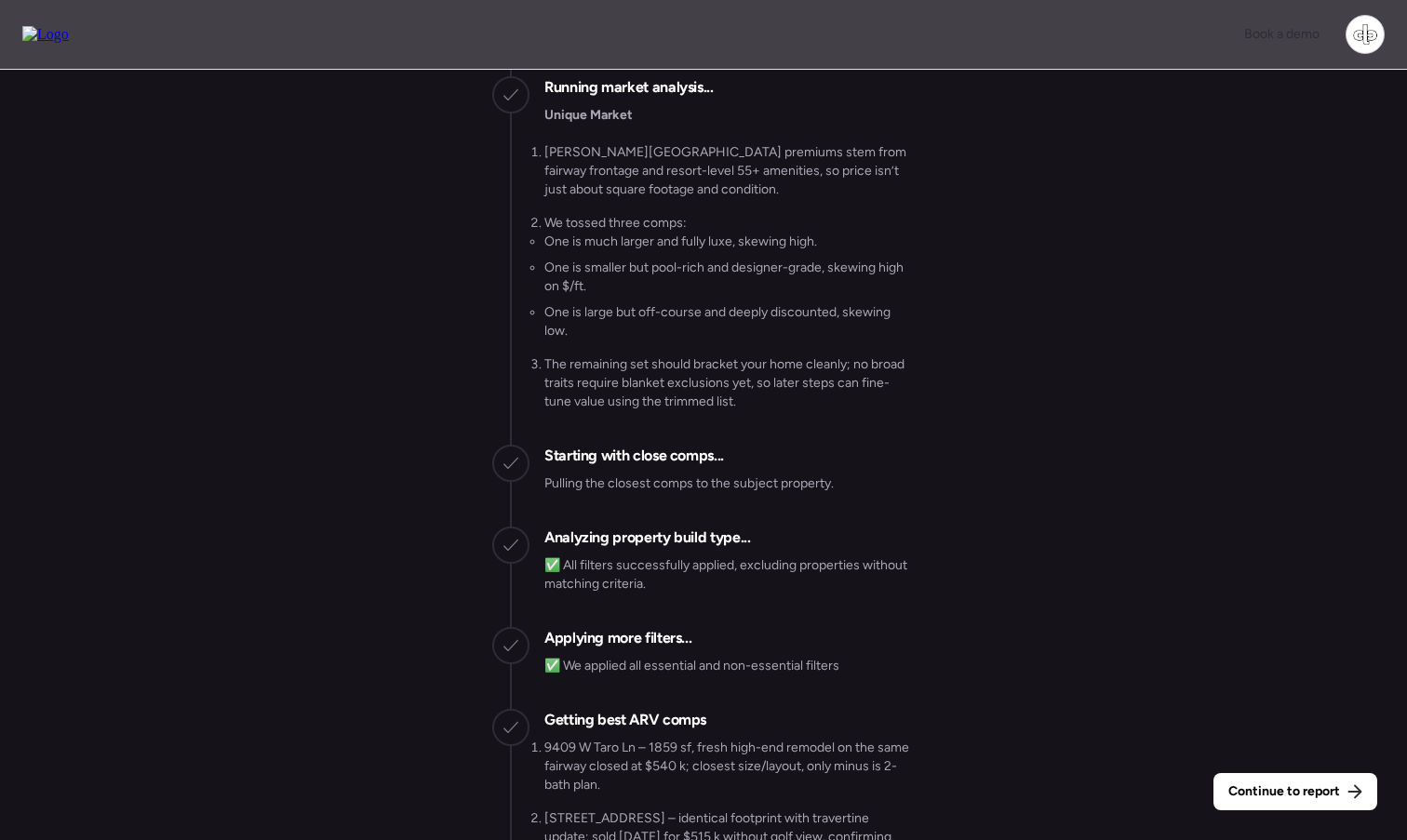 scroll, scrollTop: -3100, scrollLeft: 0, axis: vertical 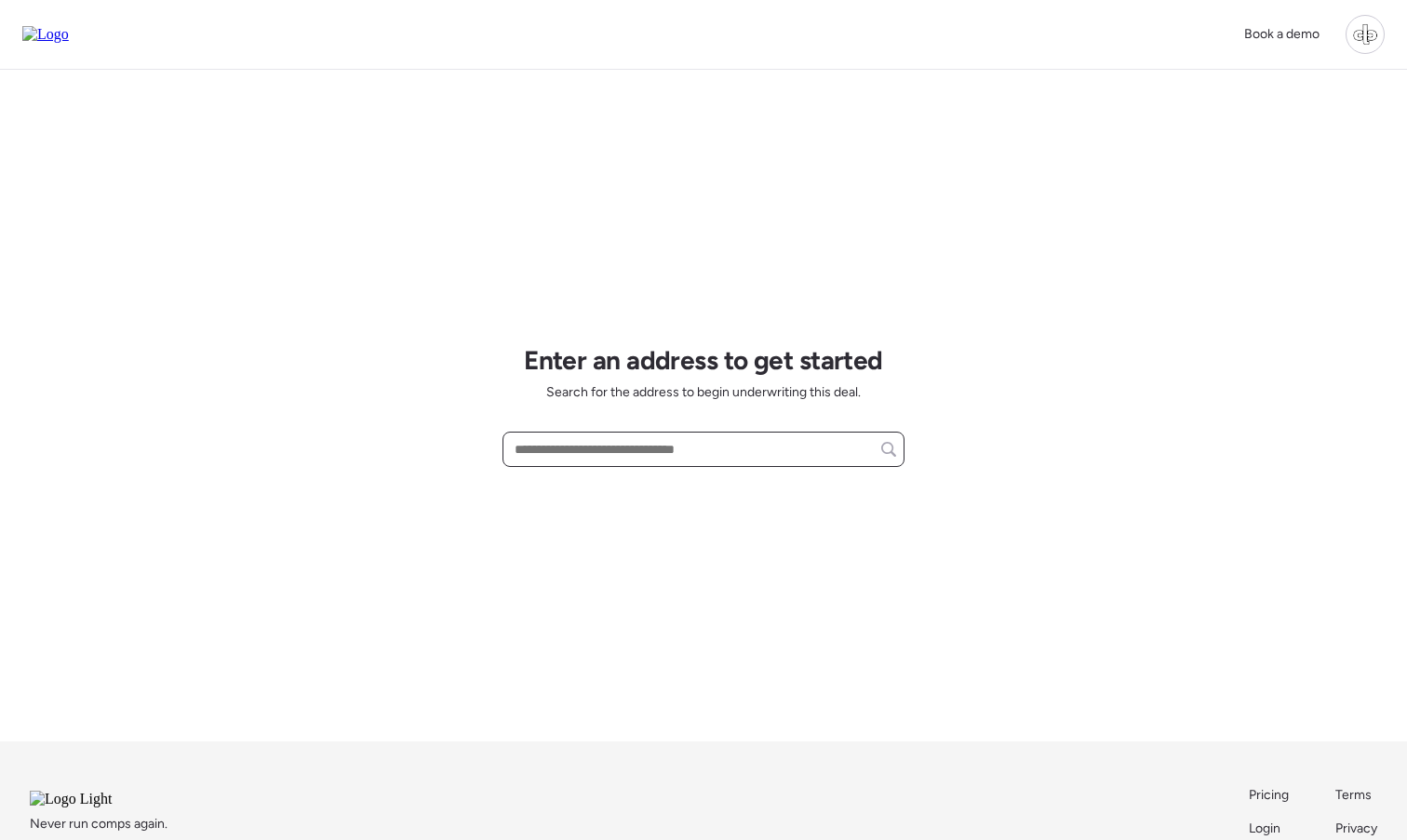 click at bounding box center [704, 449] 